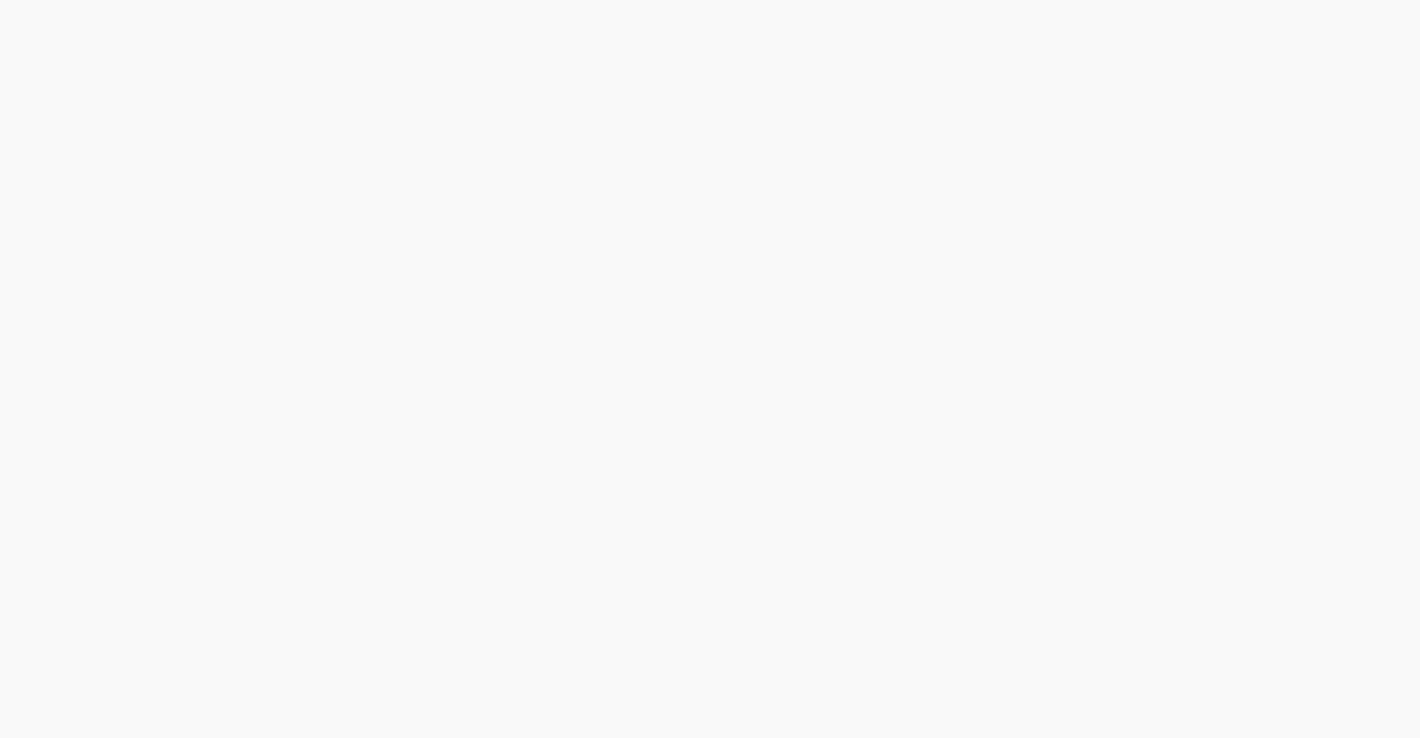 scroll, scrollTop: 0, scrollLeft: 0, axis: both 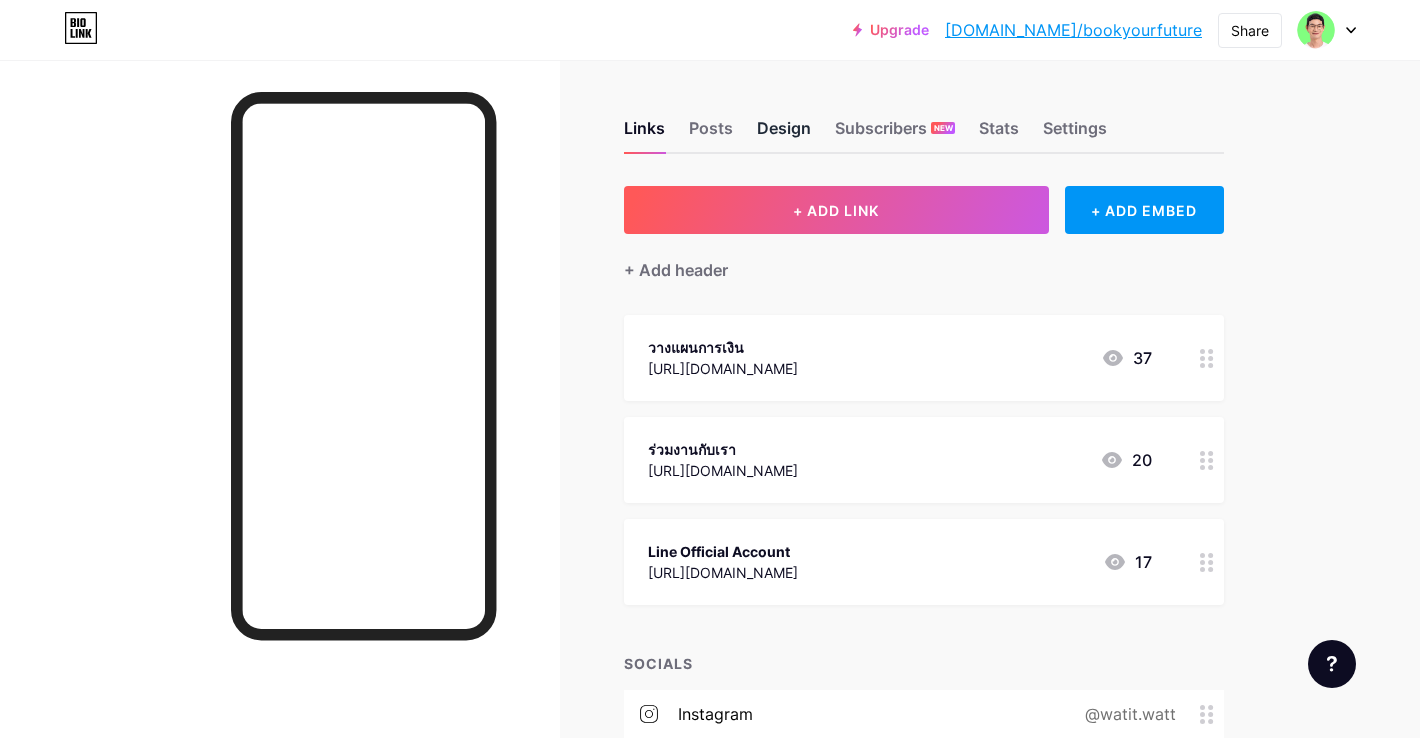 click on "Design" at bounding box center [784, 134] 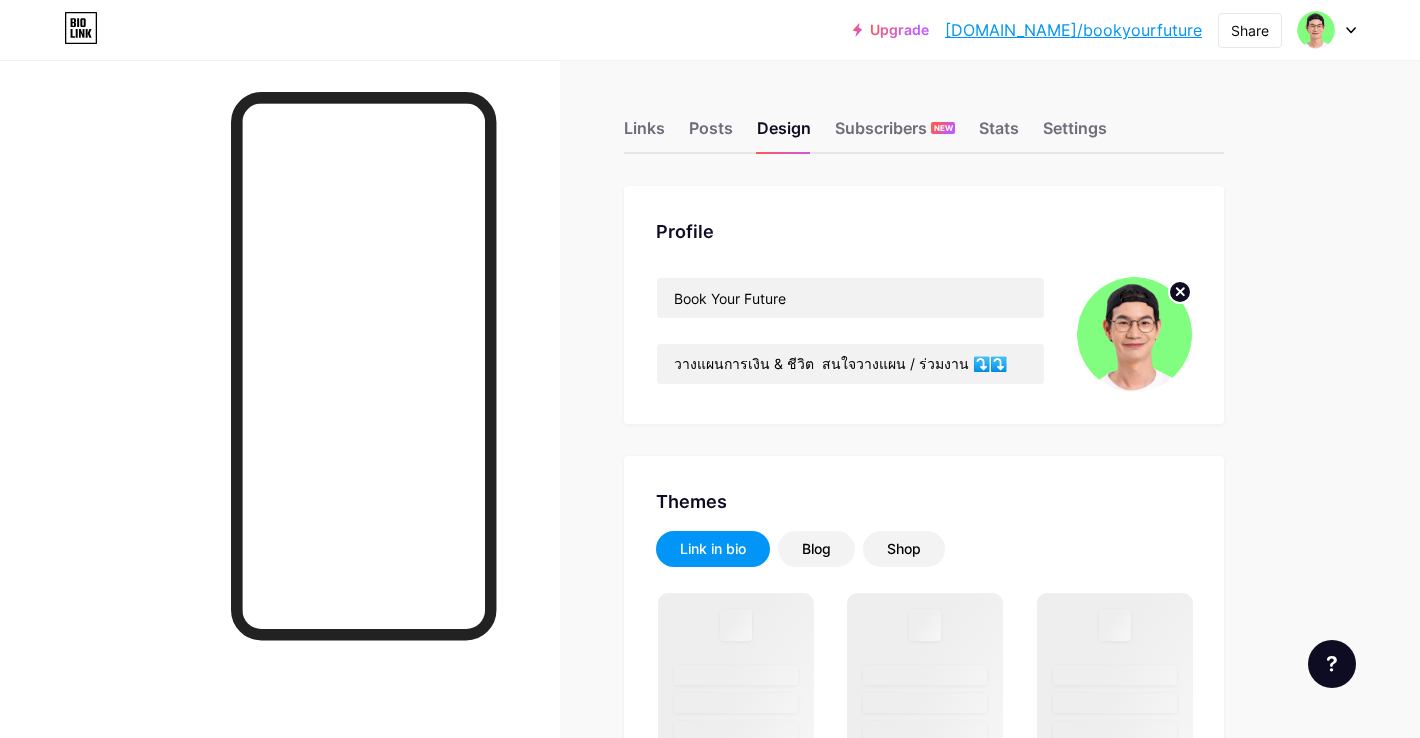 click 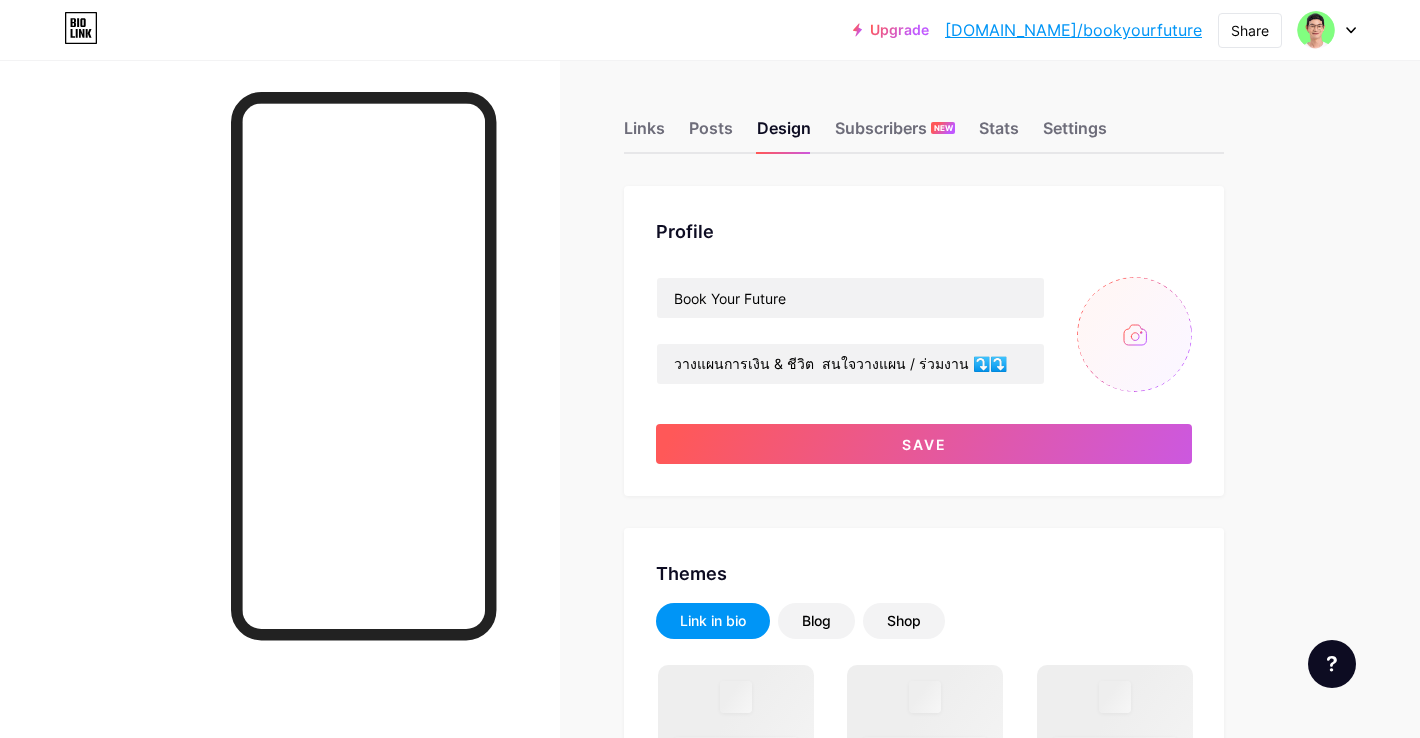 click at bounding box center (1134, 334) 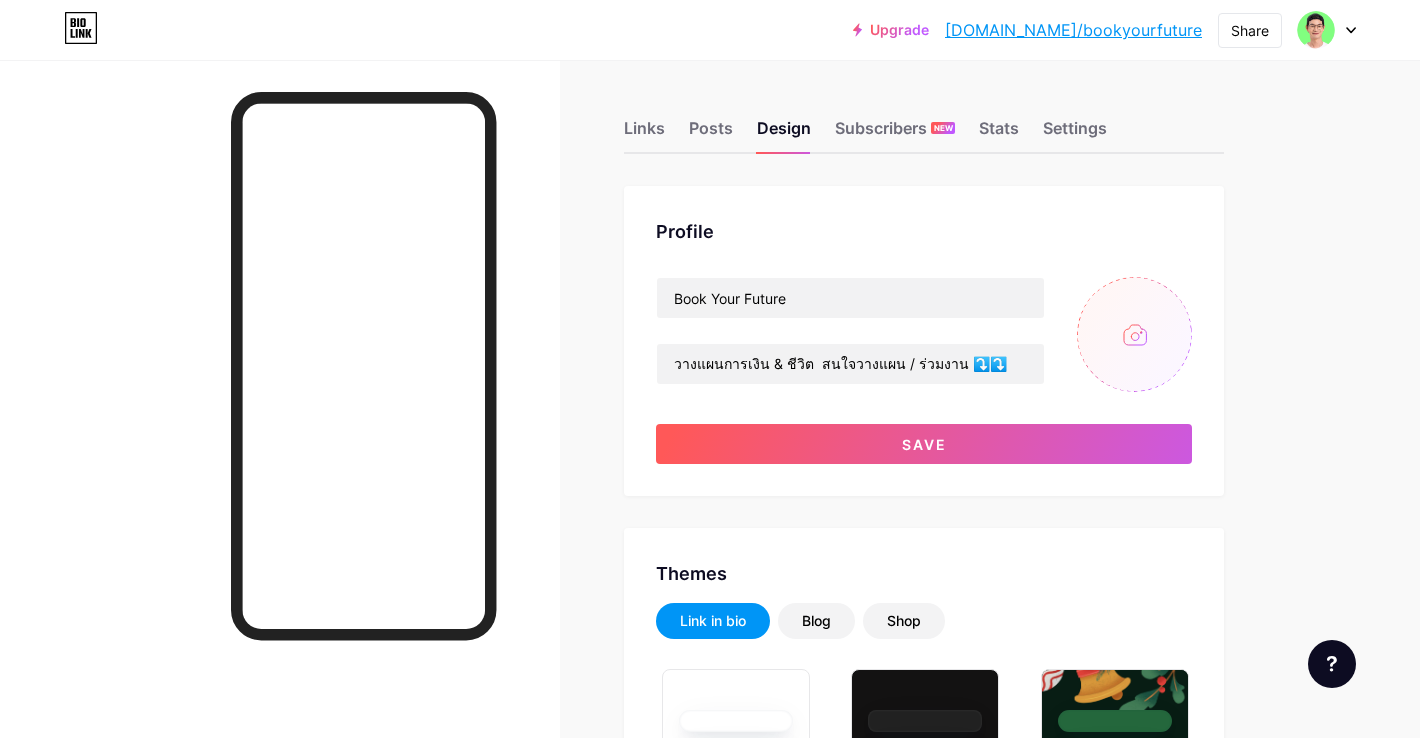 type on "#ffffff" 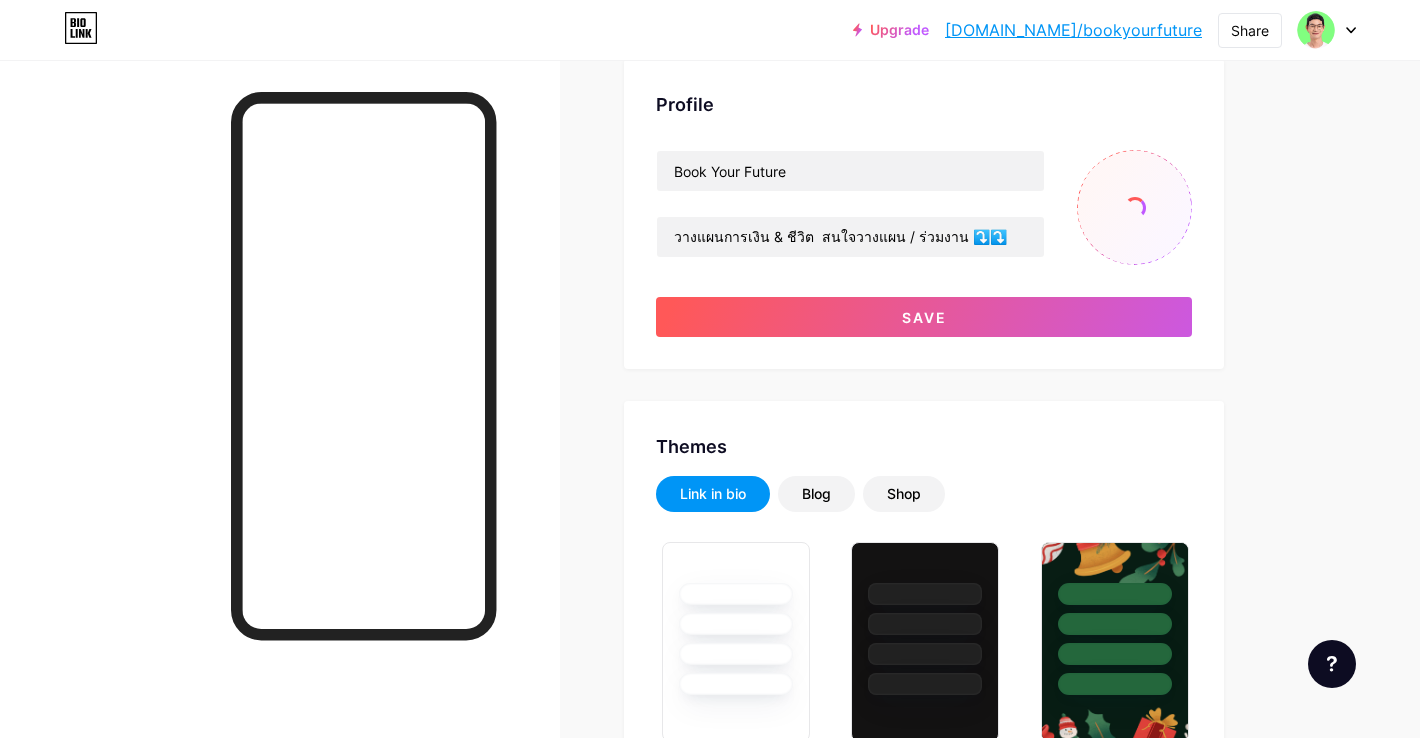 scroll, scrollTop: 145, scrollLeft: 0, axis: vertical 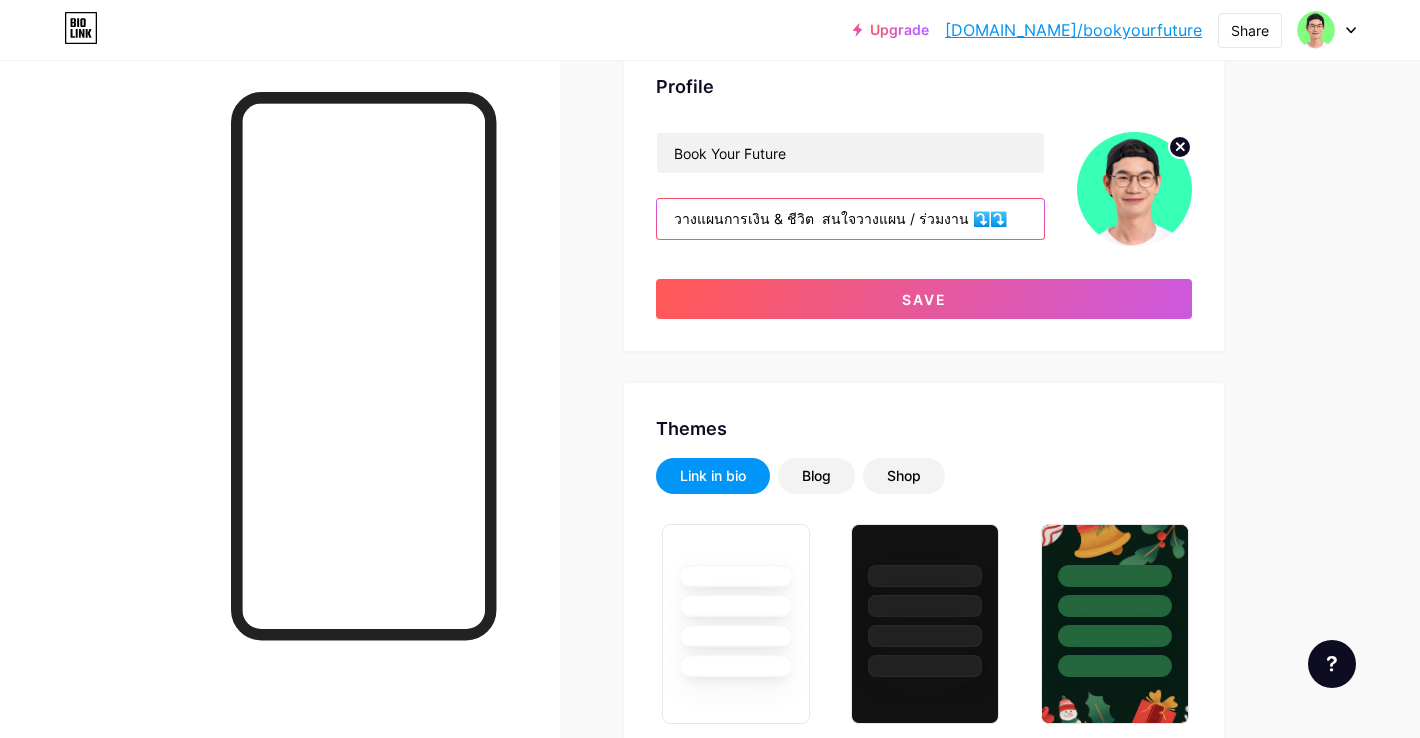 drag, startPoint x: 1014, startPoint y: 216, endPoint x: 647, endPoint y: 205, distance: 367.16483 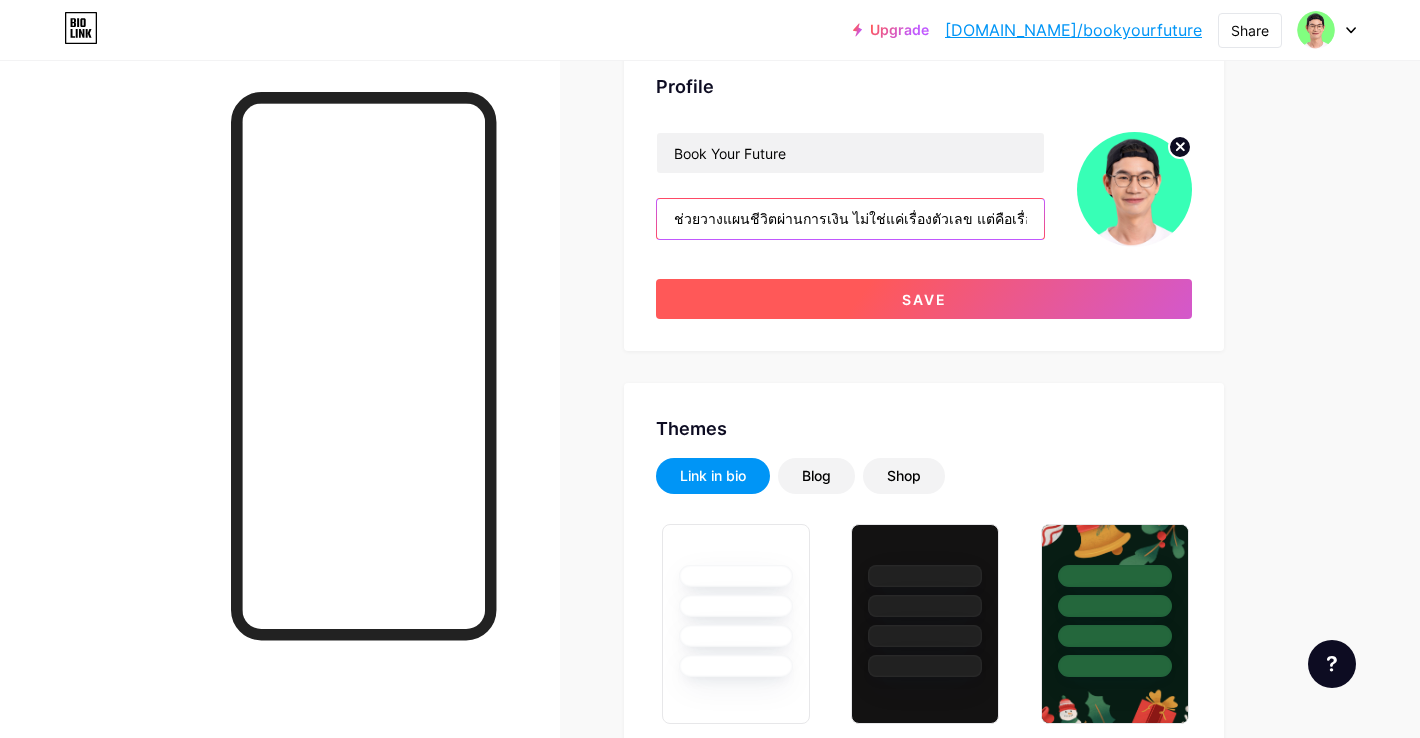 type on "ช่วยวางแผนชีวิตผ่านการเงิน ไม่ใช่แค่เรื่องตัวเลข แต่คือเรื่องของ[PERSON_NAME]ก่อนวางแผนจริง 👇" 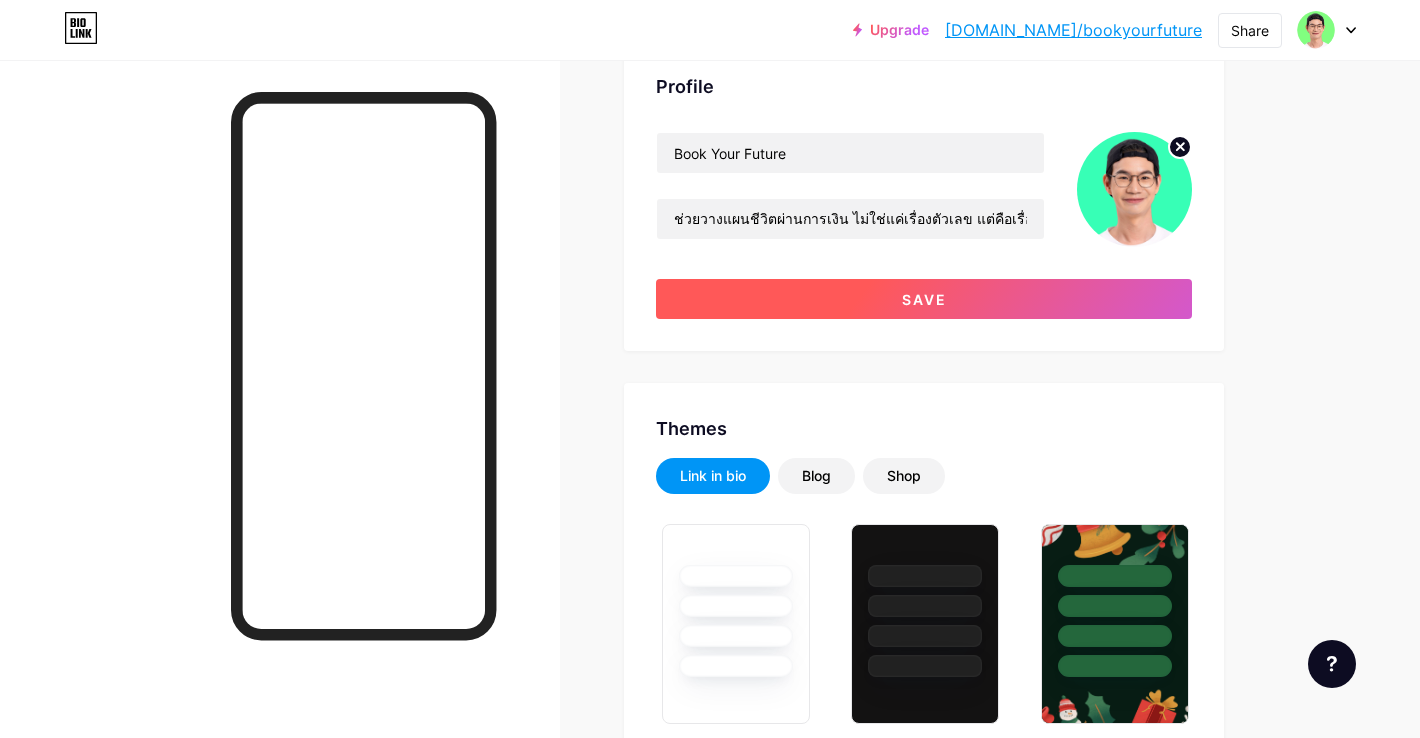click on "Save" at bounding box center (924, 299) 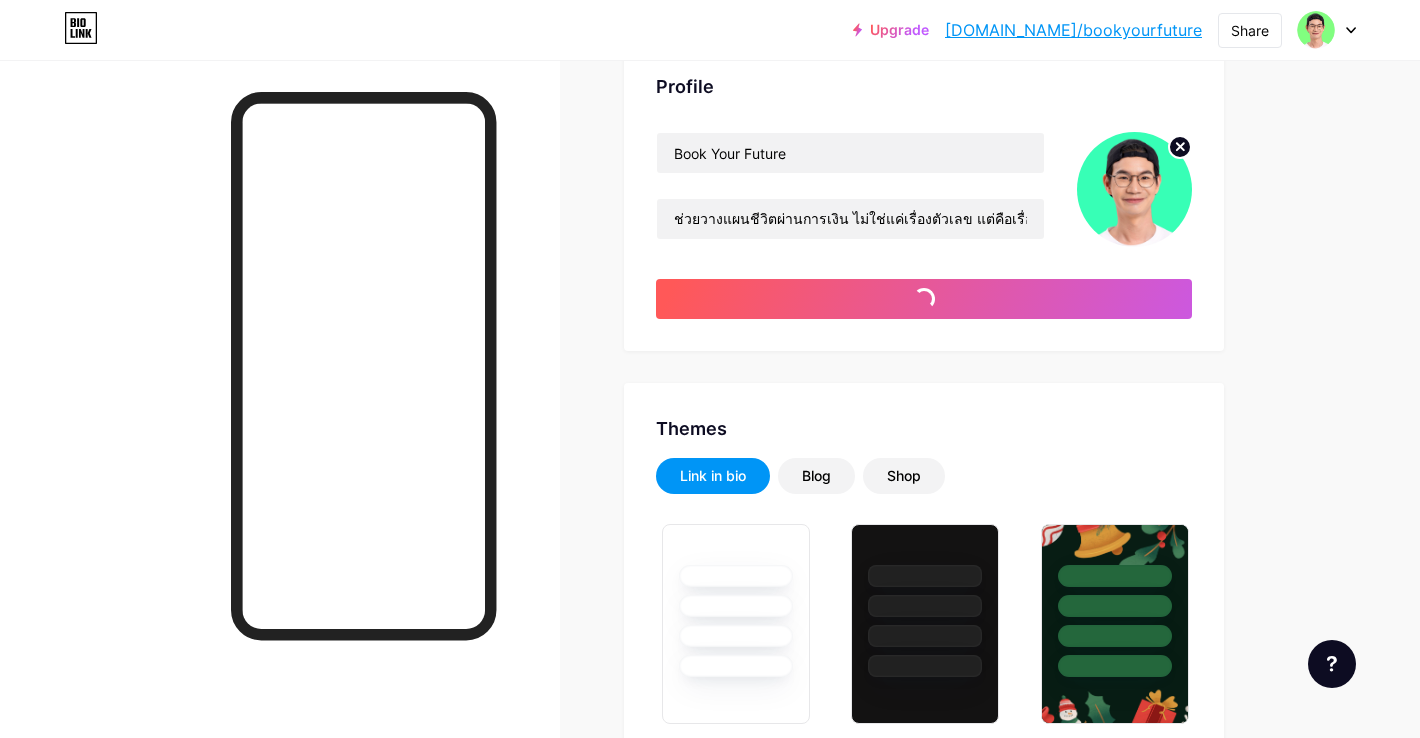 type on "#ffffff" 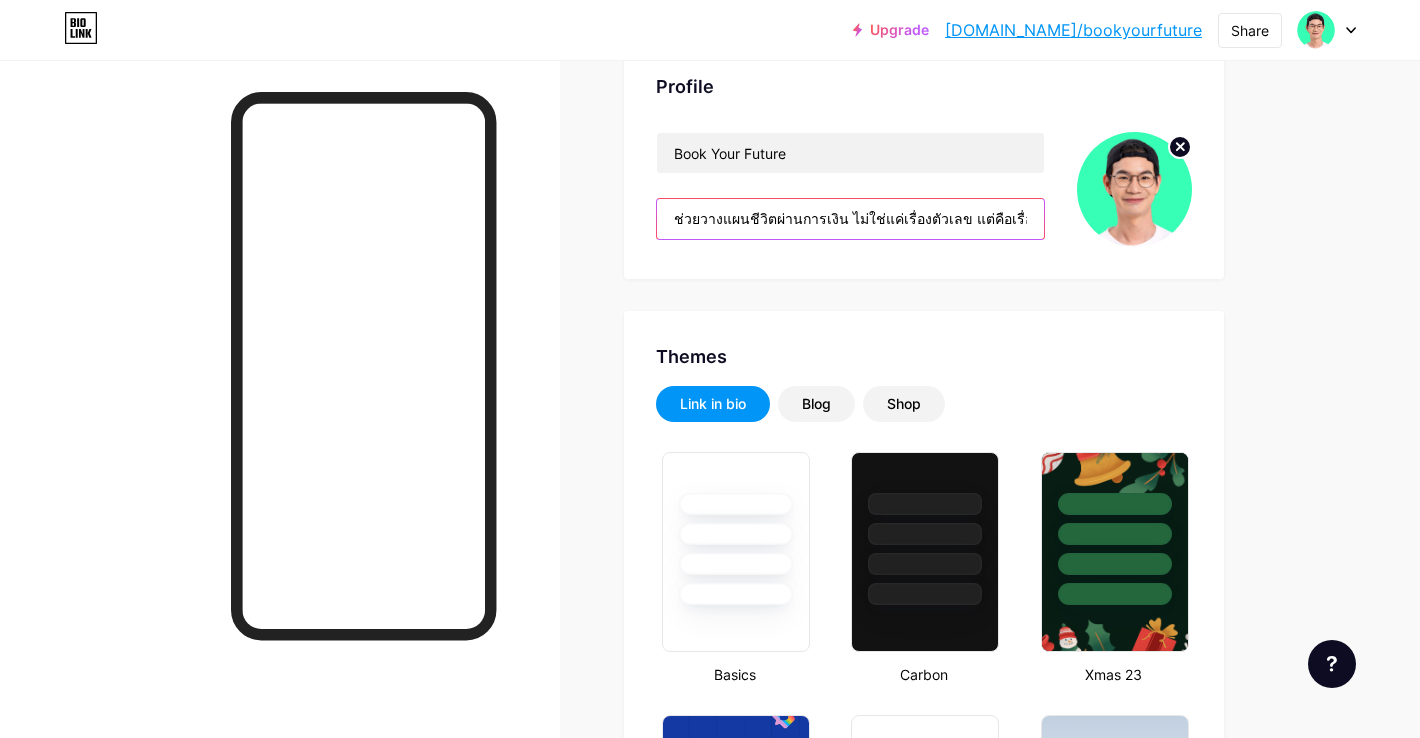 drag, startPoint x: 837, startPoint y: 221, endPoint x: 877, endPoint y: 224, distance: 40.112343 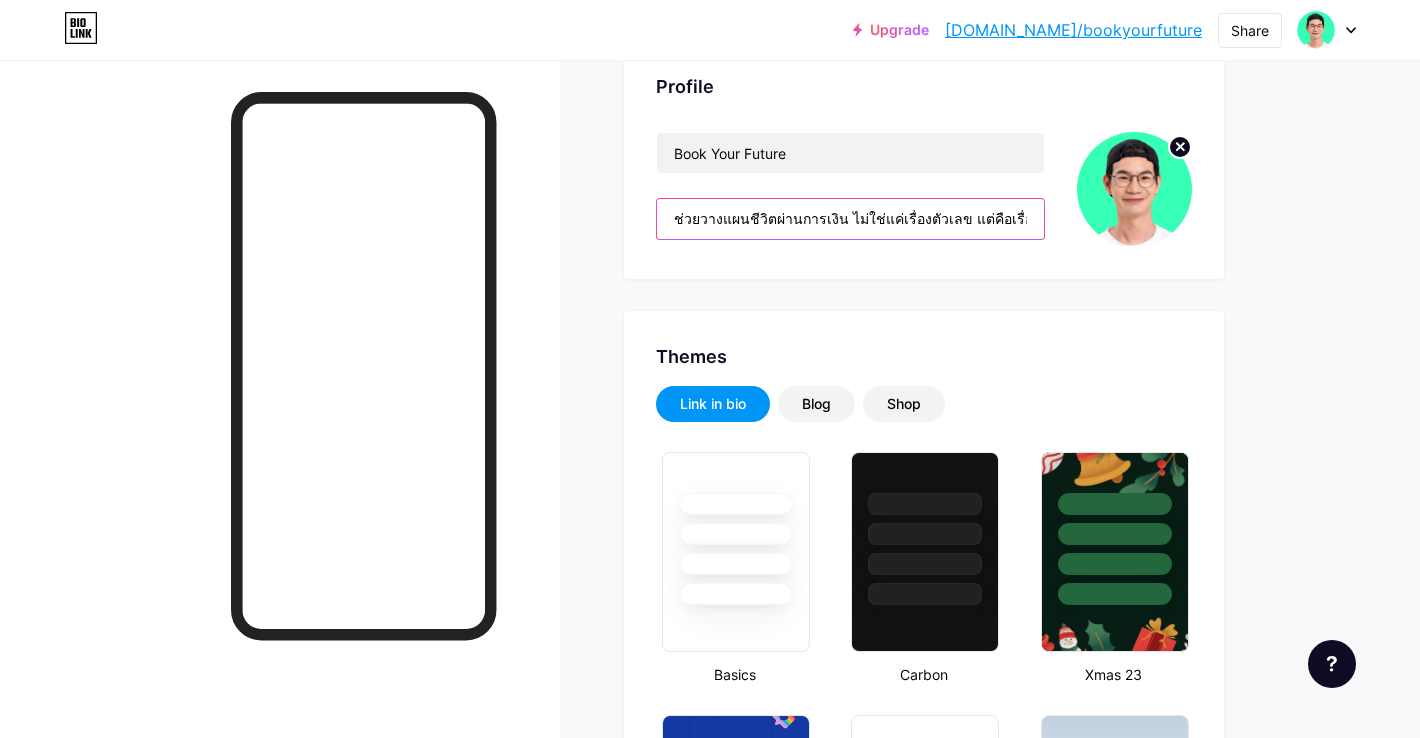 click on "ช่วยวางแผนชีวิตผ่านการเงิน ไม่ใช่แค่เรื่องตัวเลข แต่คือเรื่องของ[PERSON_NAME]ก่อนวางแผนจริง 👇" at bounding box center (850, 219) 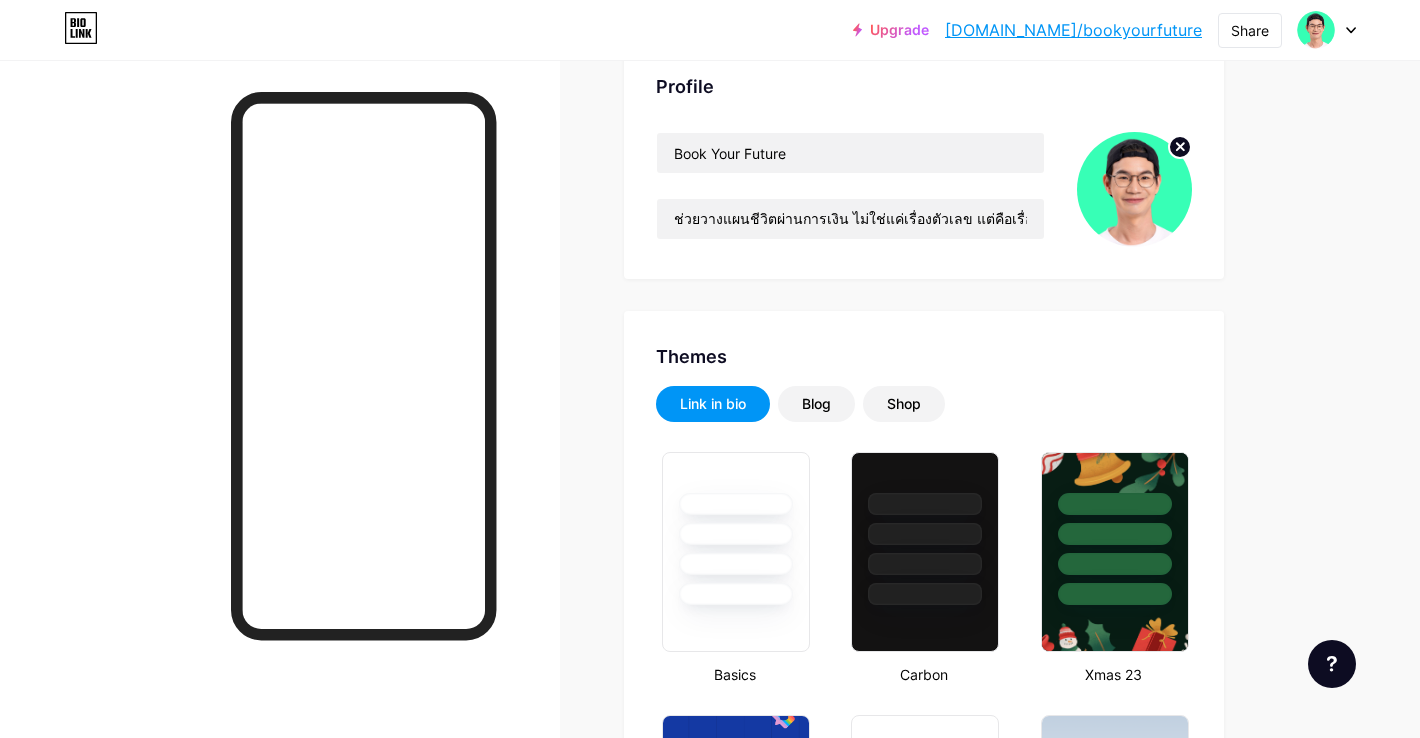 click on "Profile   Book Your Future     ช่วยวางแผนชีวิตผ่านการเงิน ไม่ใช่แค่เรื่องตัวเลข แต่คือเรื่องของ[PERSON_NAME]ก่อนวางแผนจริง 👇                   Themes   Link in bio   Blog   Shop       Basics       Carbon       Xmas 23       Pride       Glitch       Winter · Live       Glassy · Live       Chameleon · Live       Rainy Night · Live       Neon · Live       Summer       Retro       Strawberry · Live       Desert       Sunny       Autumn       Leaf       Clear Sky       Blush       Unicorn       Minimal       Cloudy       Shadow     Create your own           Changes saved     Background         Color           Video             Image           #ffffff     Button       #81fe81   Font   Inter Poppins EB Garamond TEKO BALSAMIQ SANS Kite One PT Sans Quicksand DM Sans     #000000   Changes saved     Position to display socials                 Top" at bounding box center [924, 2236] 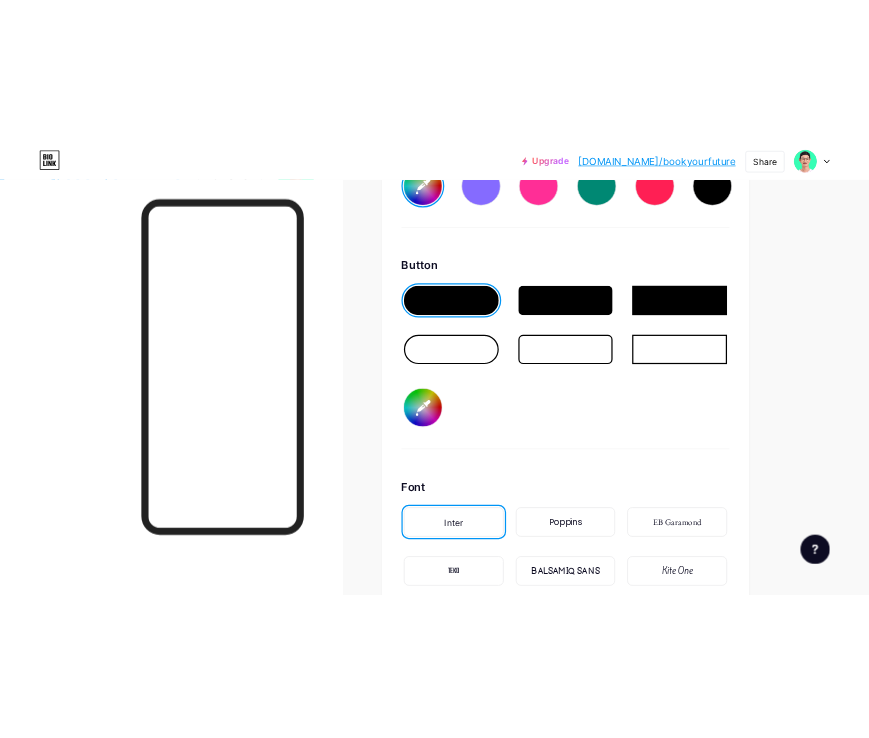 scroll, scrollTop: 3058, scrollLeft: 0, axis: vertical 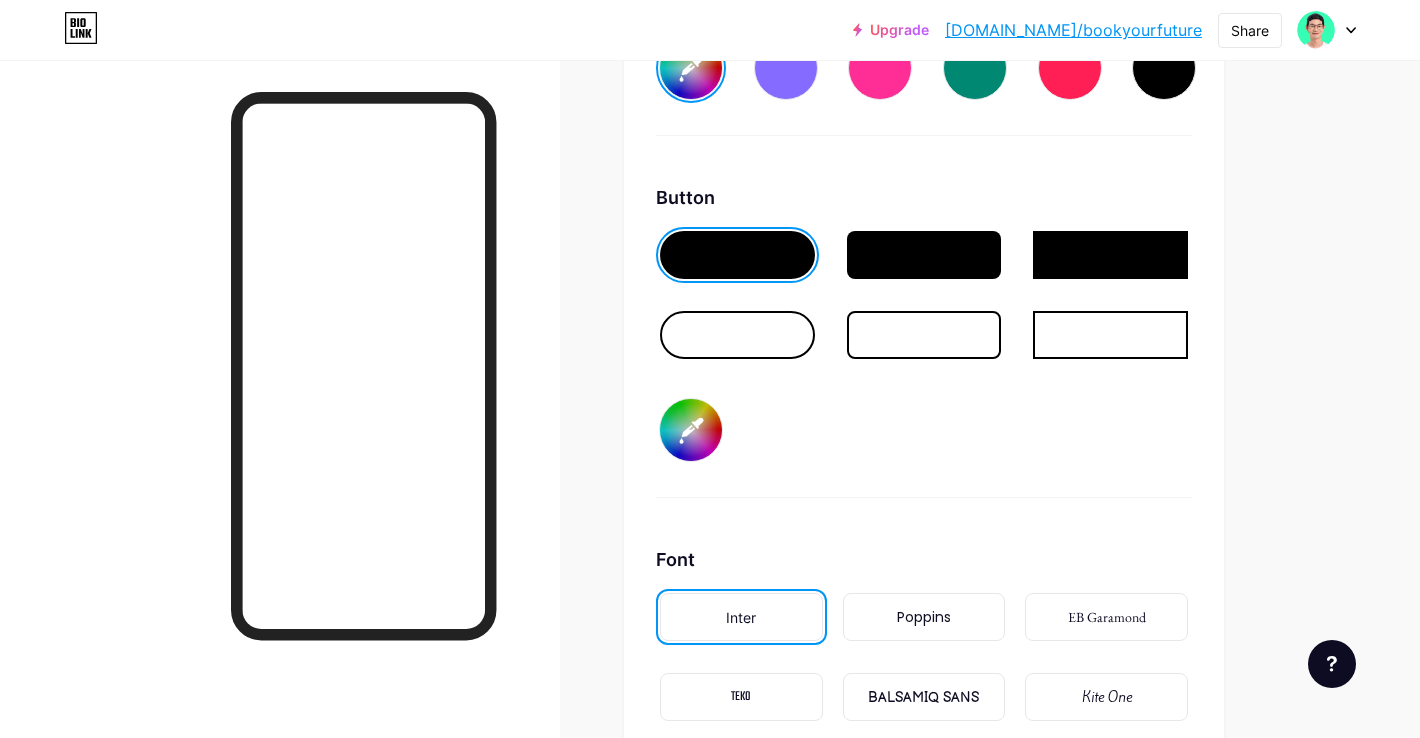 click on "#81fe81" at bounding box center (691, 430) 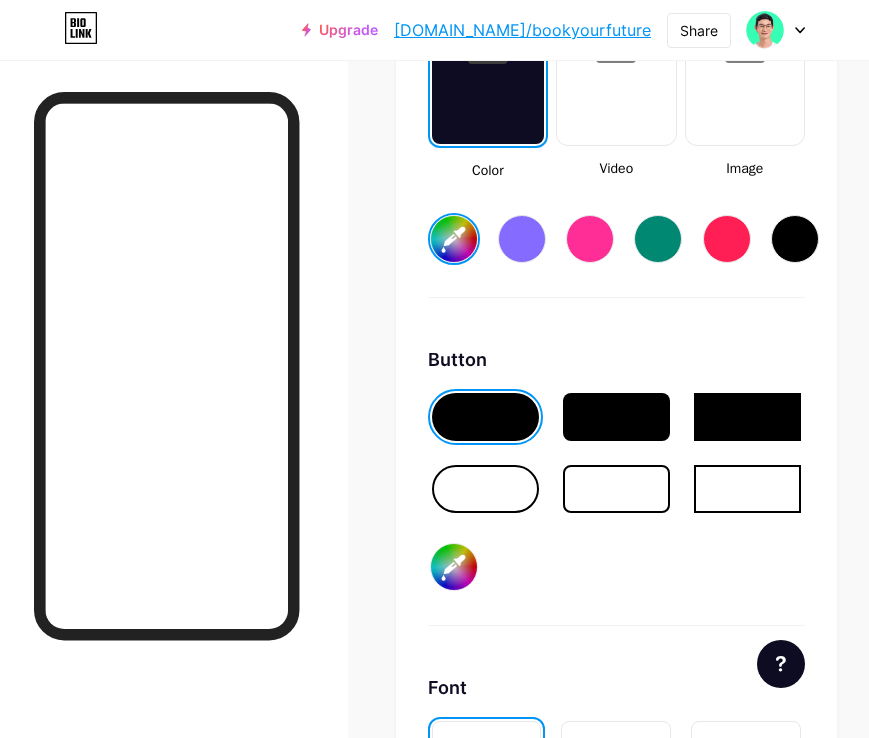 scroll, scrollTop: 3961, scrollLeft: 0, axis: vertical 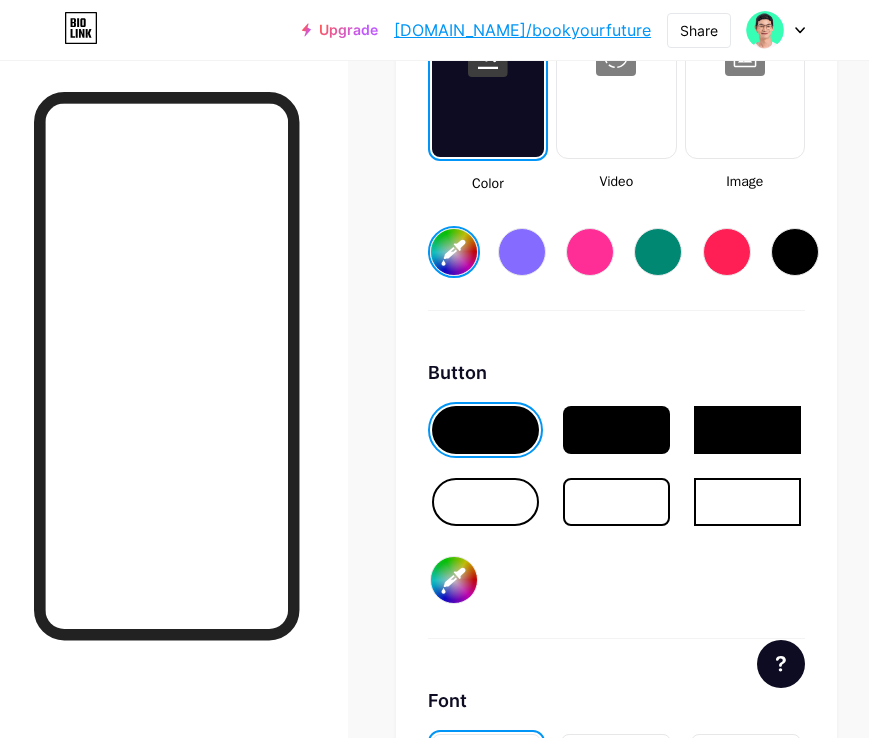 click on "#81fe81" at bounding box center [454, 580] 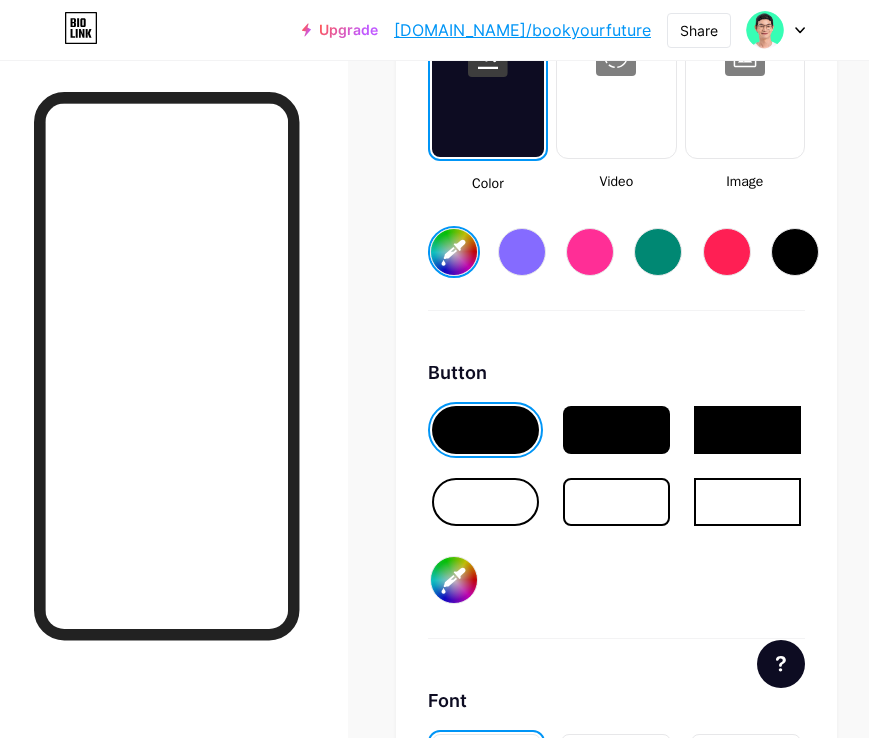 type on "#1301ff" 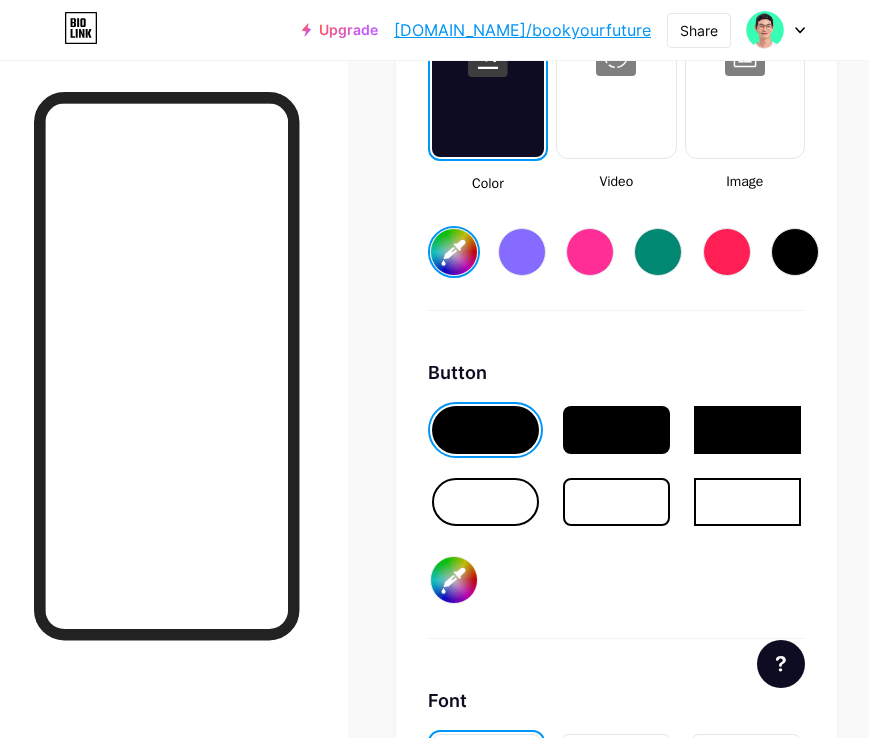 click on "Button       #1301ff" at bounding box center [616, 499] 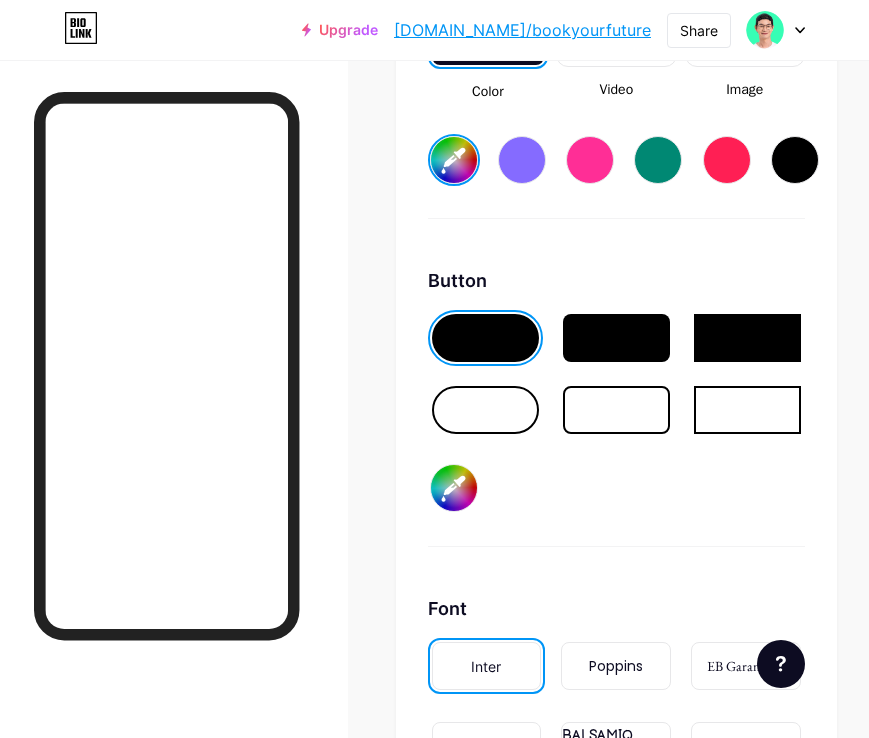 scroll, scrollTop: 4066, scrollLeft: 0, axis: vertical 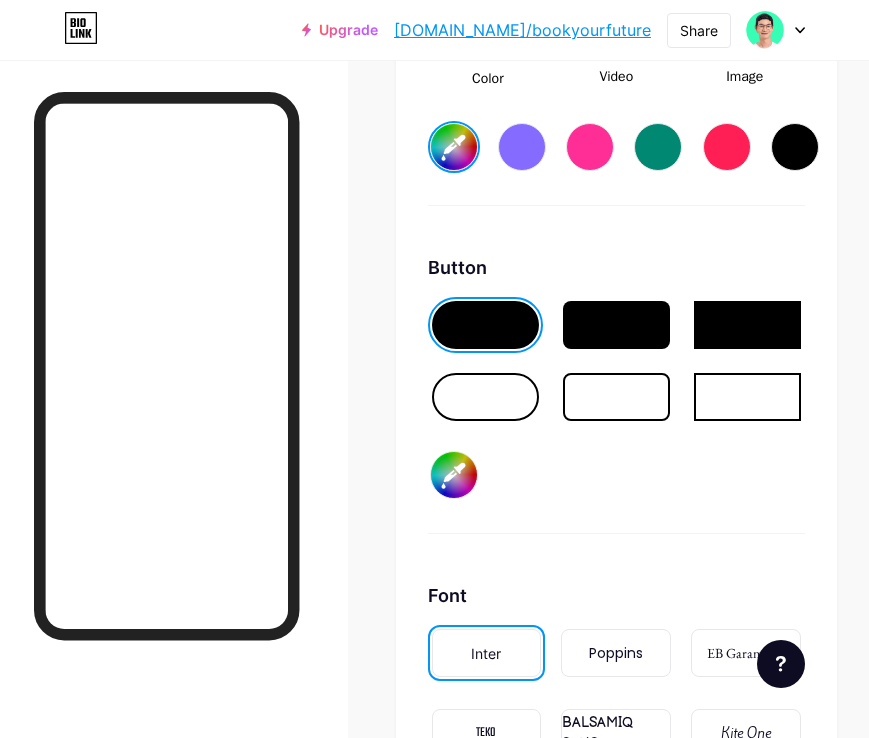 click at bounding box center [616, 397] 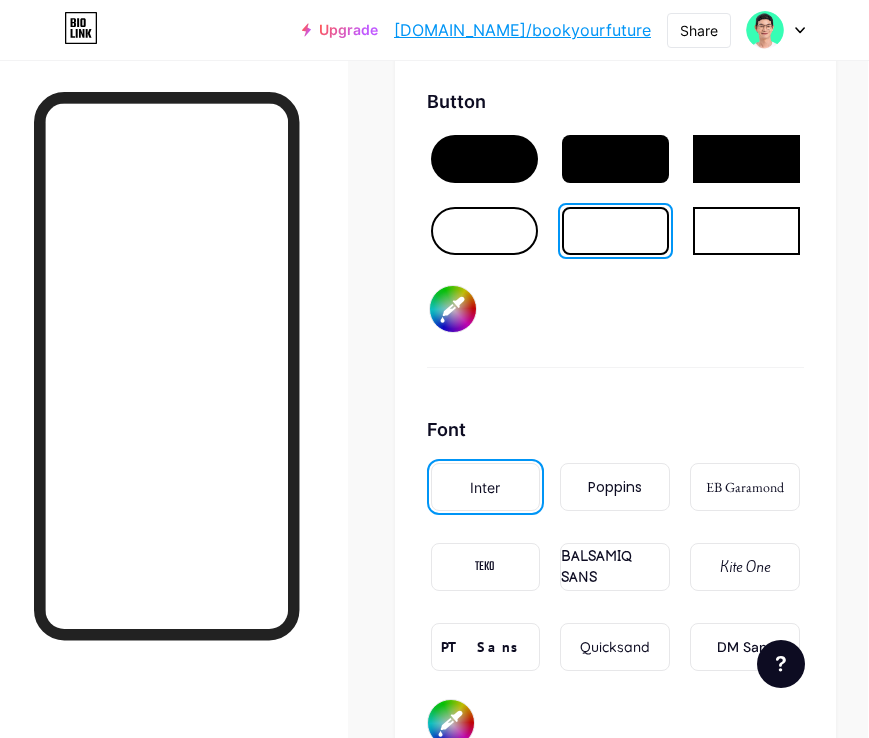 scroll, scrollTop: 4235, scrollLeft: 0, axis: vertical 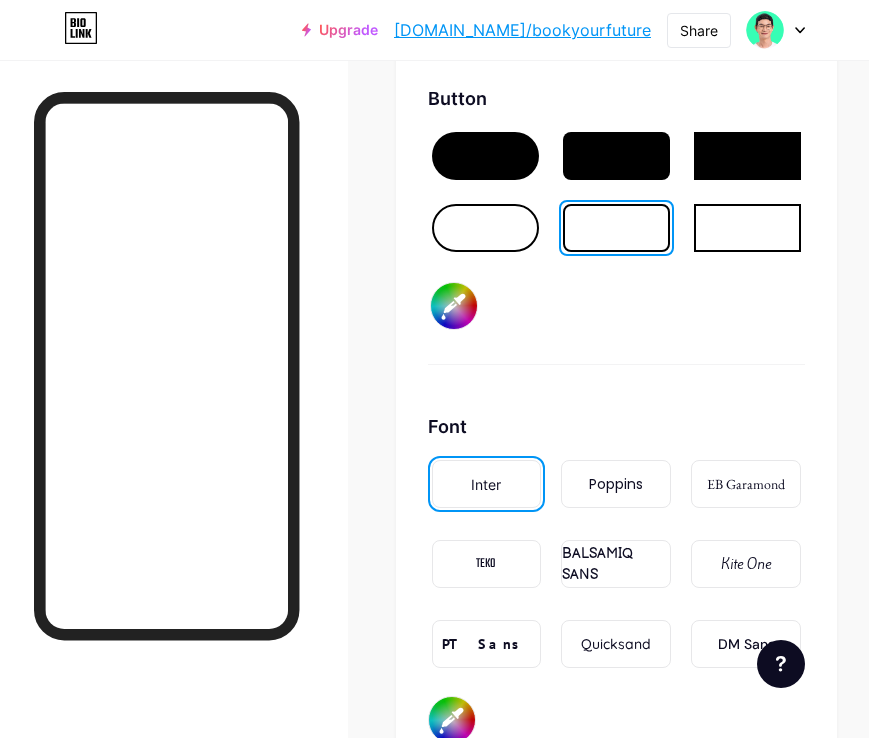 click on "Poppins" at bounding box center [616, 484] 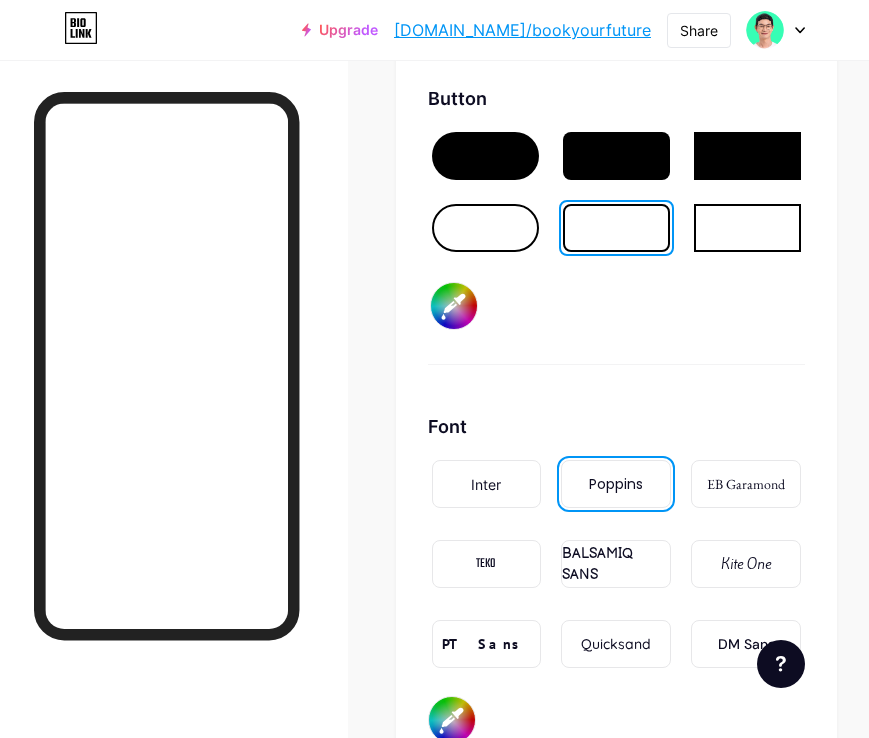 click on "TEKO" at bounding box center [486, 564] 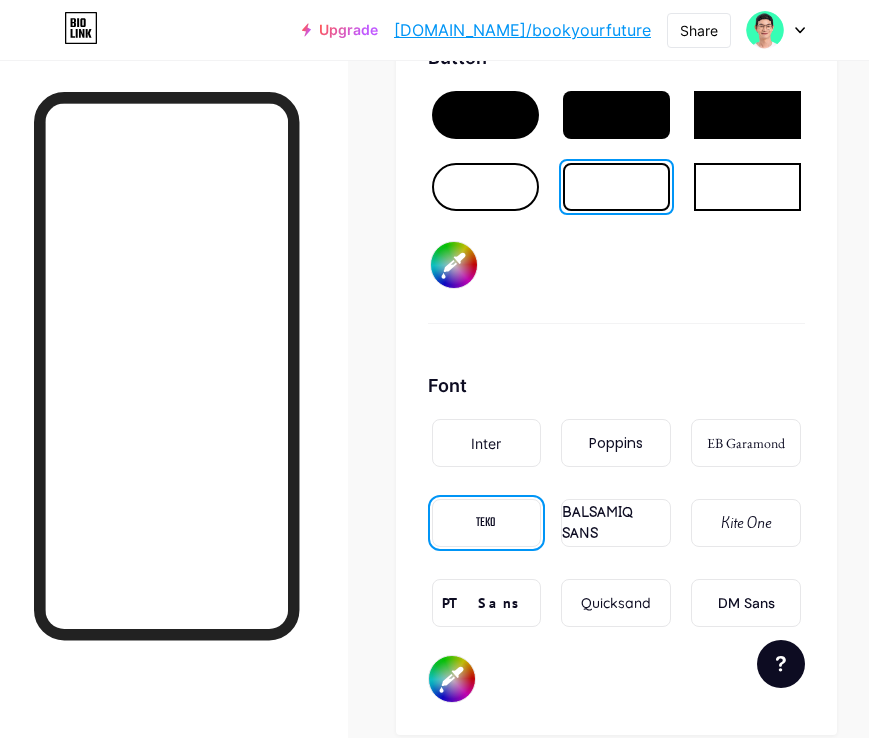 scroll, scrollTop: 4293, scrollLeft: 0, axis: vertical 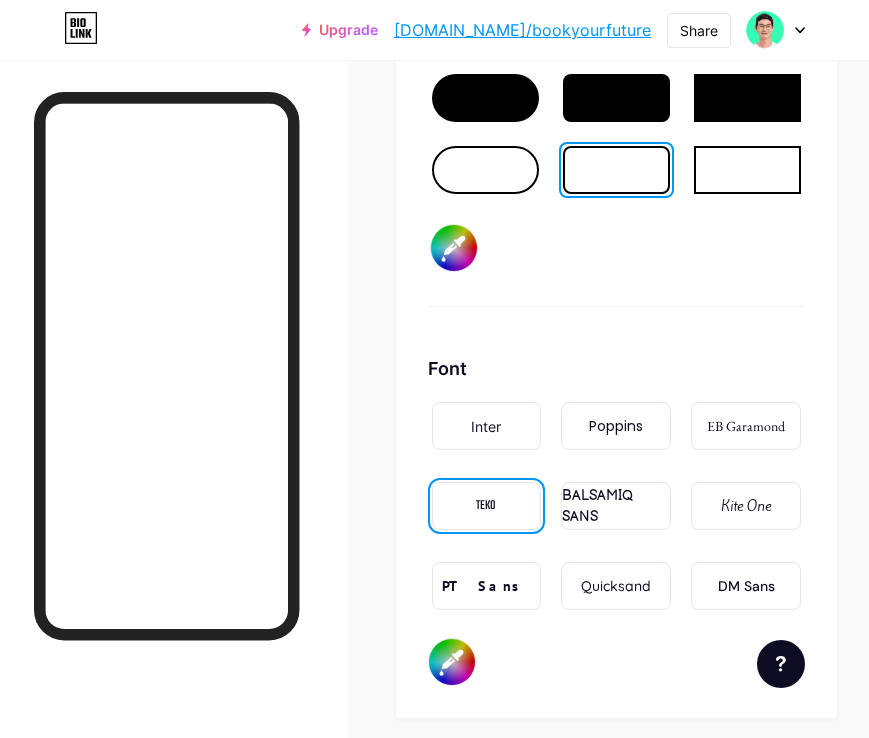 click on "Quicksand" at bounding box center (616, 586) 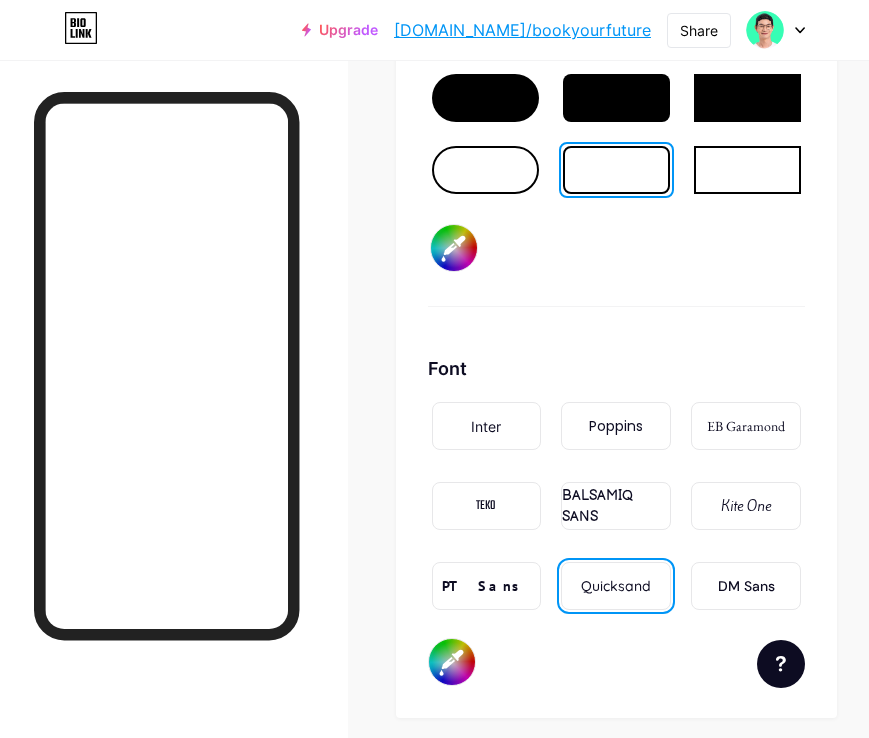 click on "DM Sans" at bounding box center (746, 586) 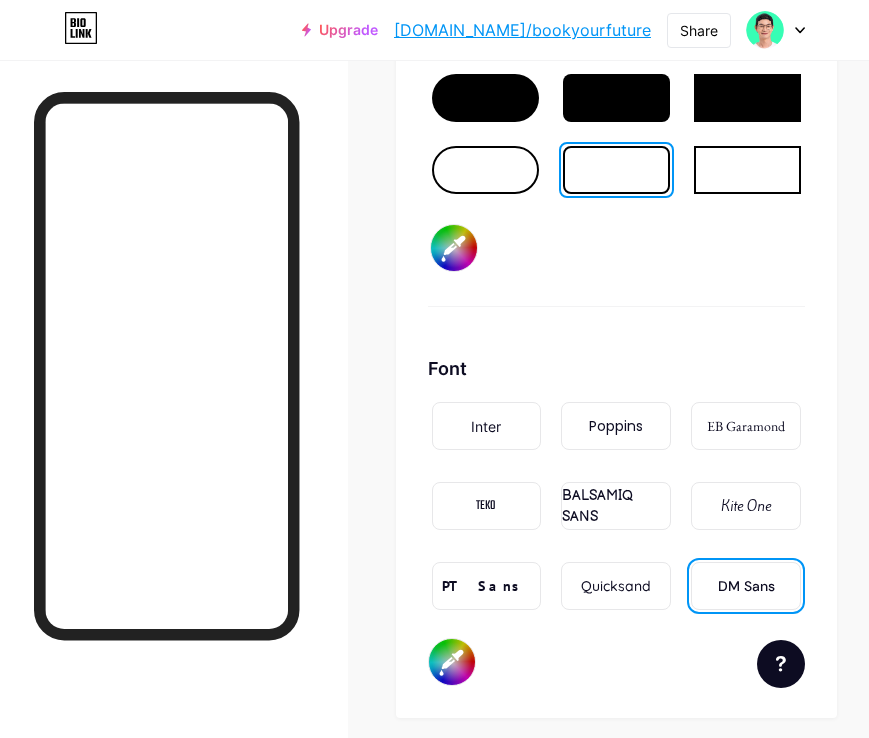 click on "Inter" at bounding box center [486, 426] 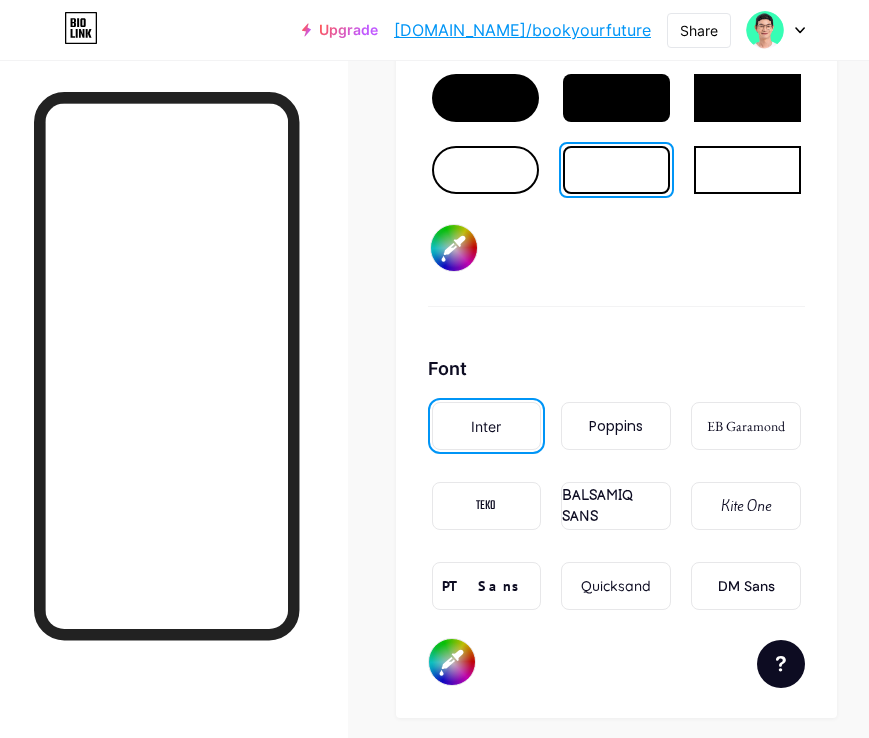 click on "Quicksand" at bounding box center (616, 586) 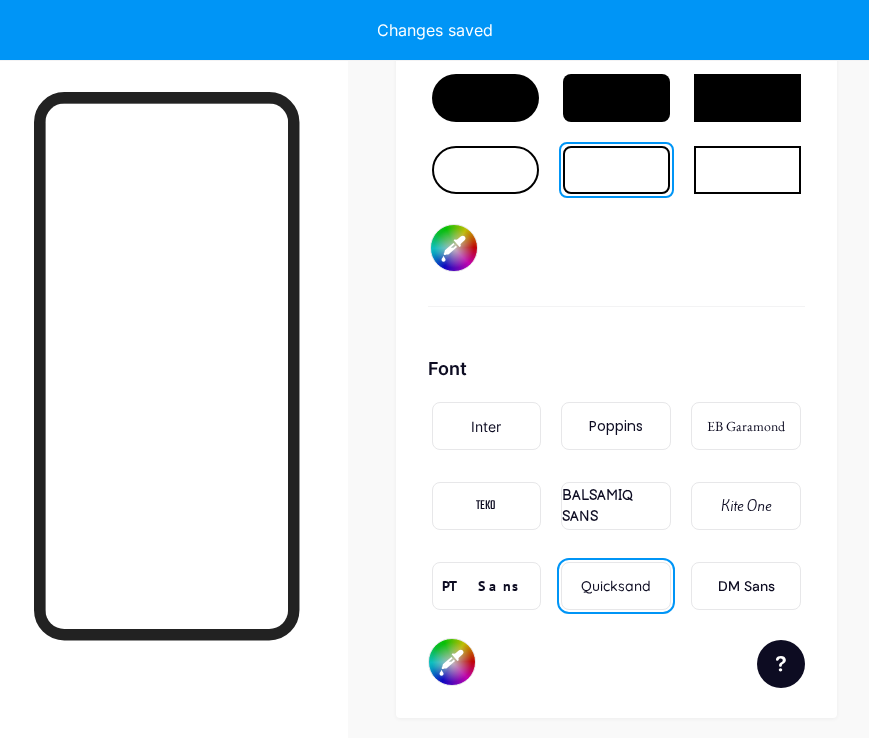 type on "#ffffff" 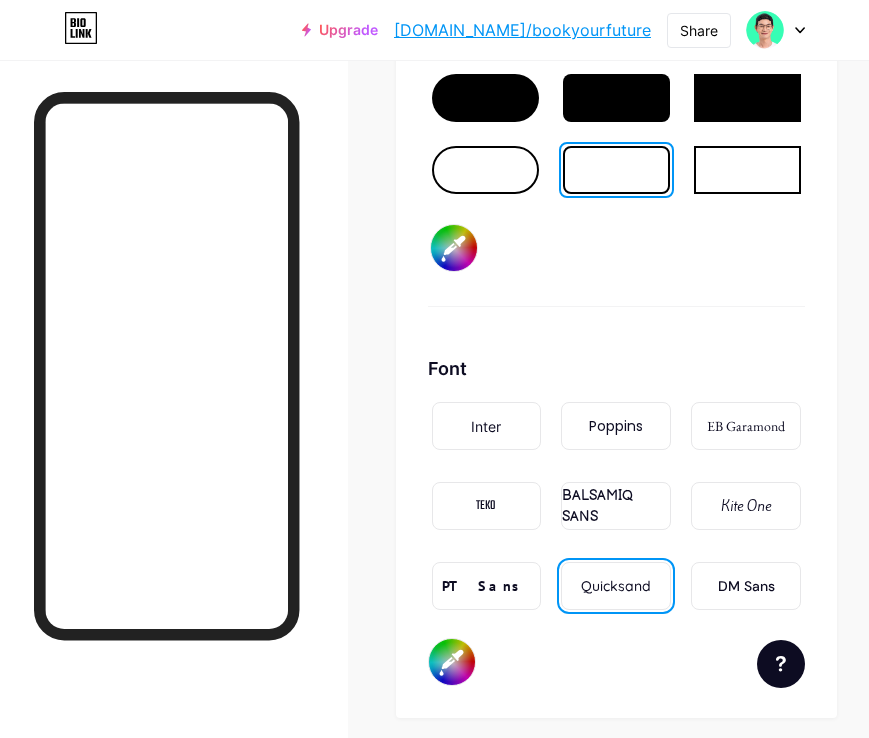 scroll, scrollTop: 4377, scrollLeft: 0, axis: vertical 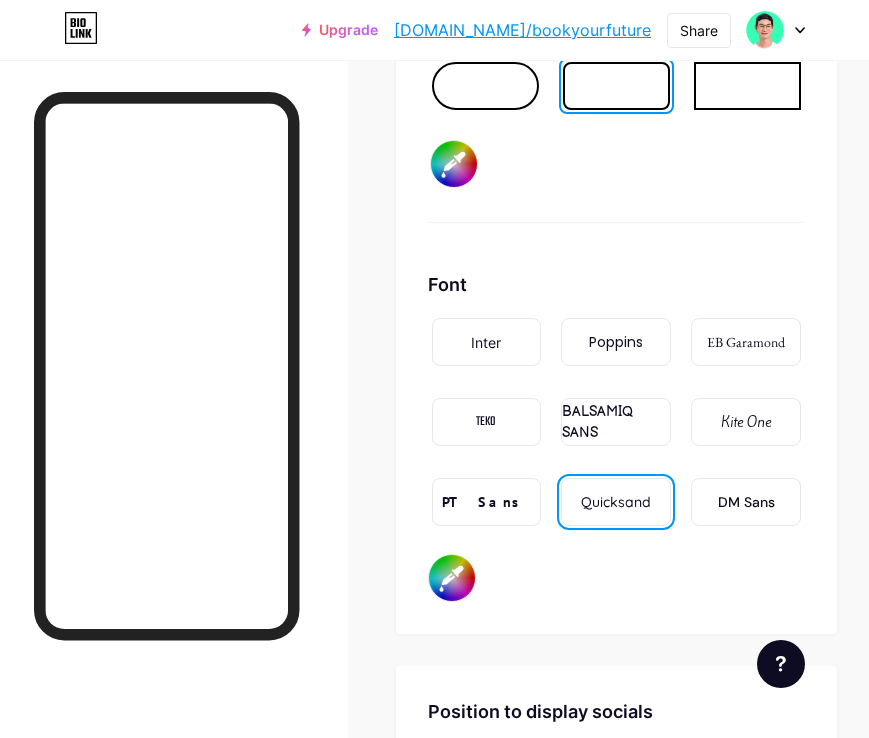 click on "#000000" at bounding box center [452, 578] 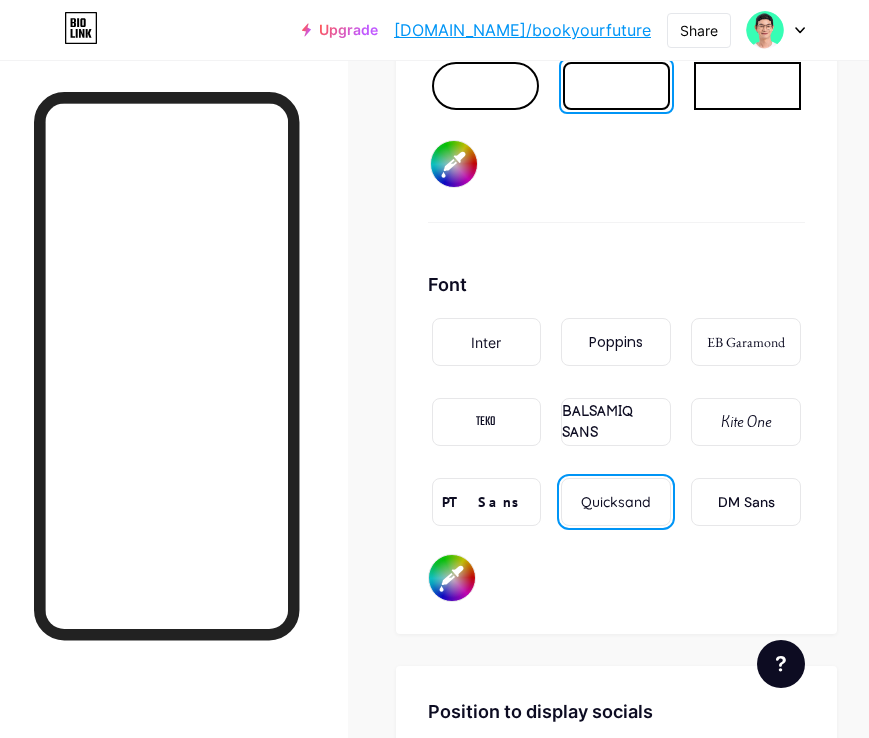 type on "#1301ff" 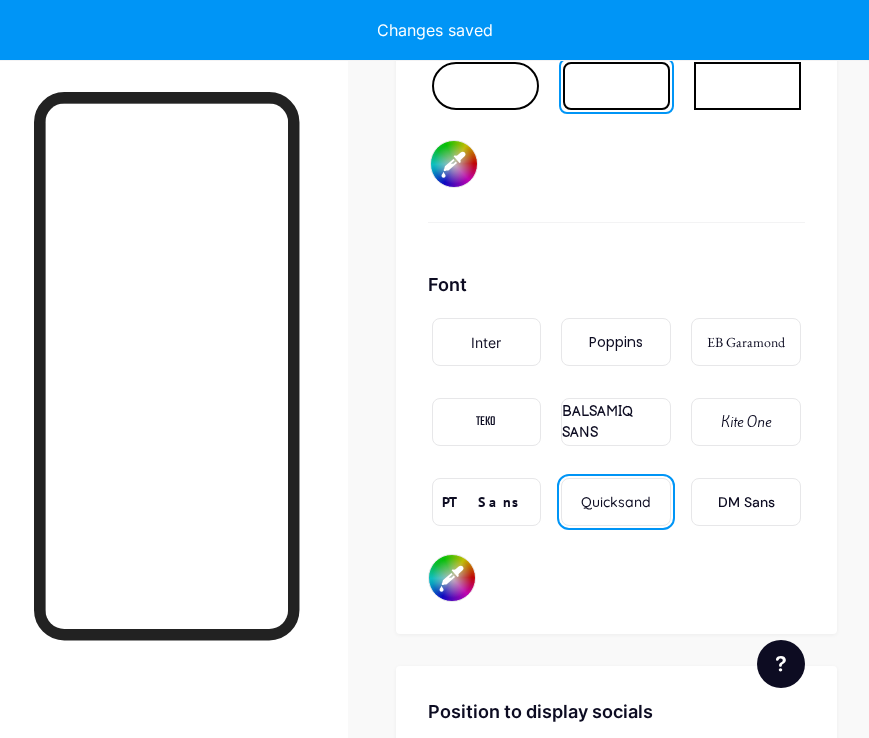 type on "#ffffff" 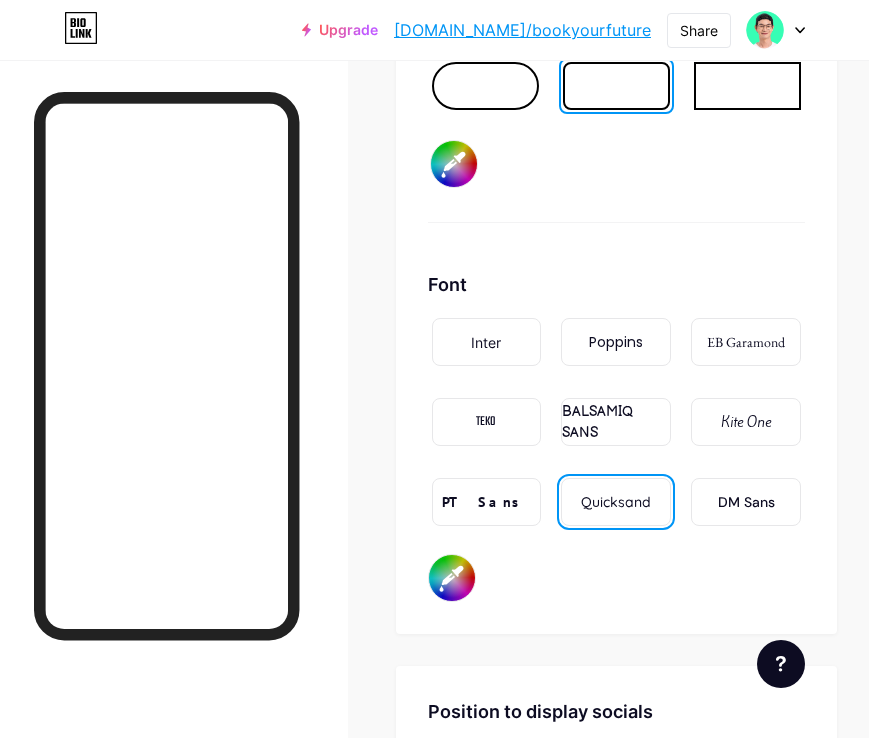 click on "Font" at bounding box center (616, 284) 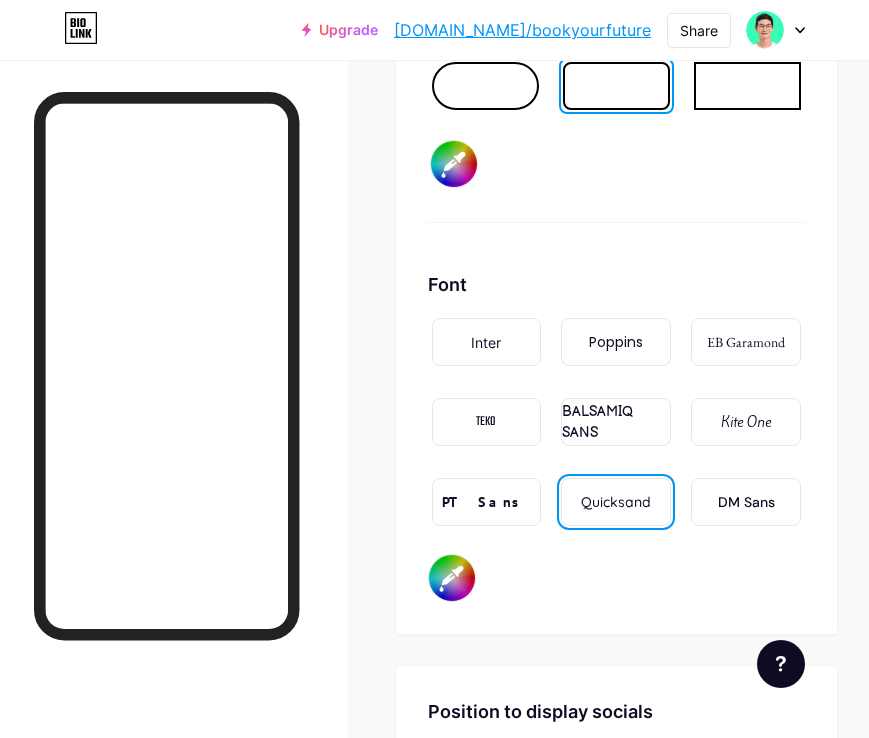 type on "#000000" 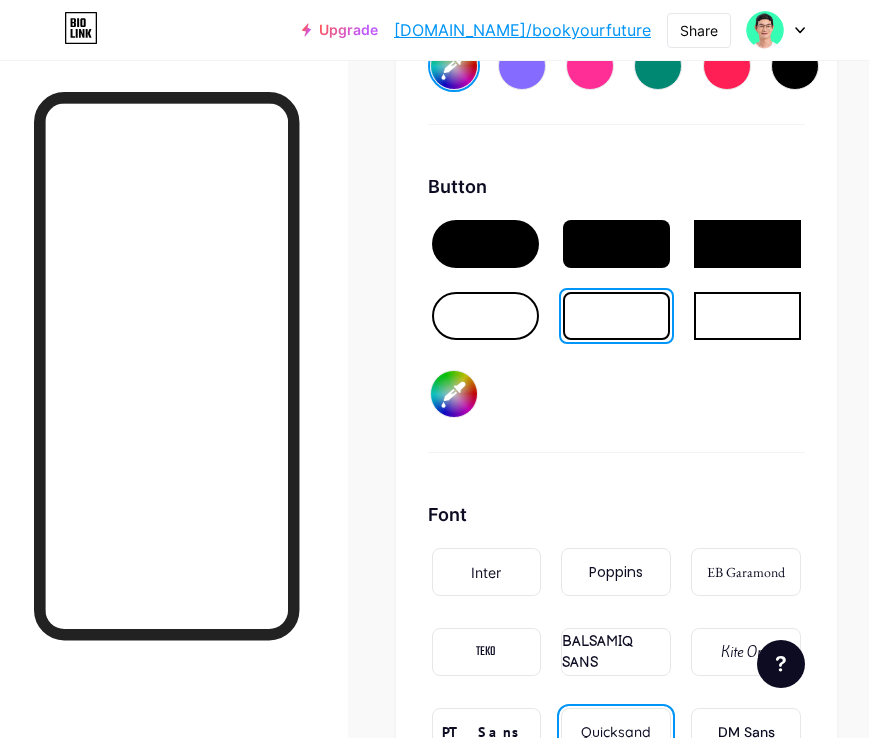 scroll, scrollTop: 4143, scrollLeft: 0, axis: vertical 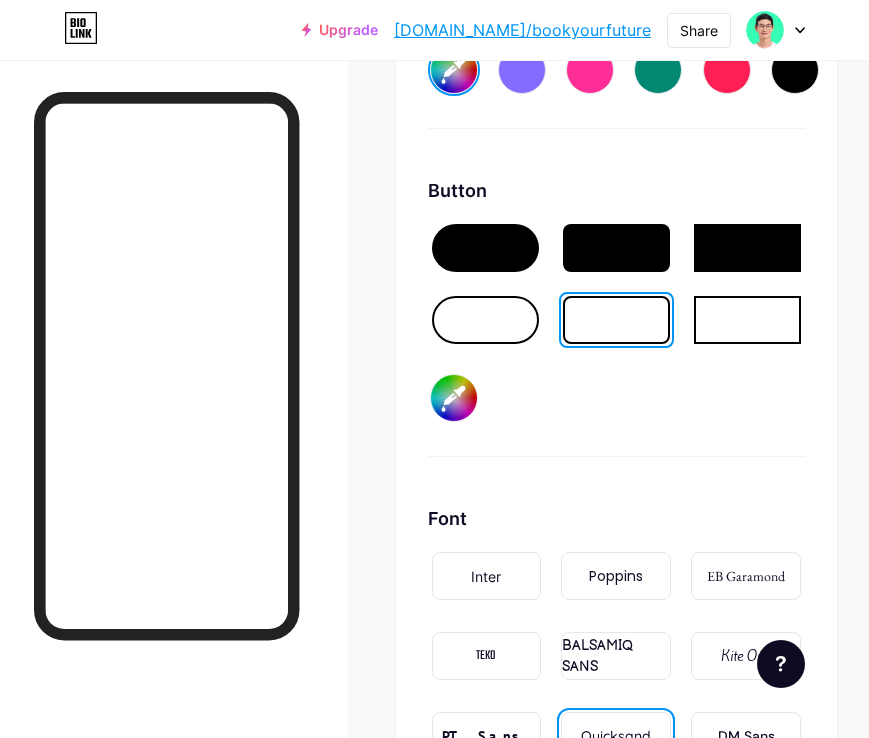 click at bounding box center [616, 248] 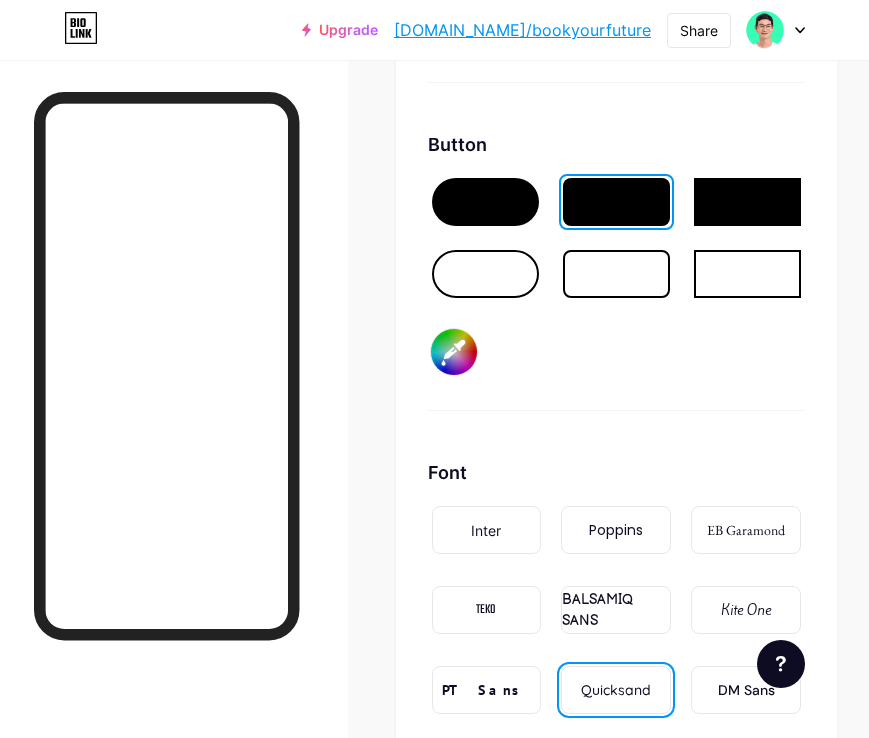 scroll, scrollTop: 4188, scrollLeft: 0, axis: vertical 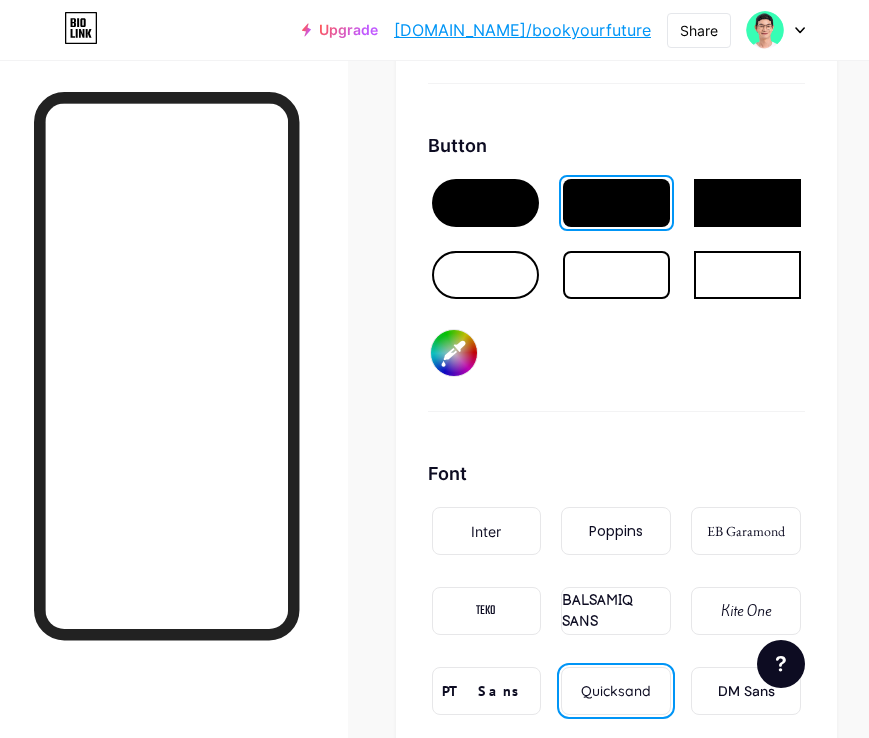 click on "#1301ff" at bounding box center (454, 353) 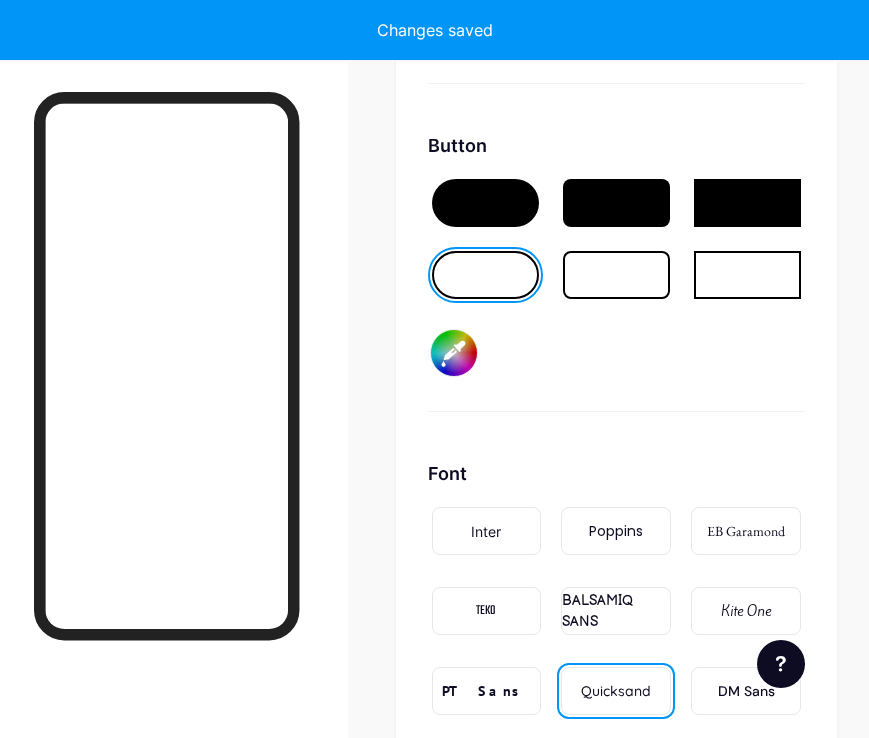 type on "#ffffff" 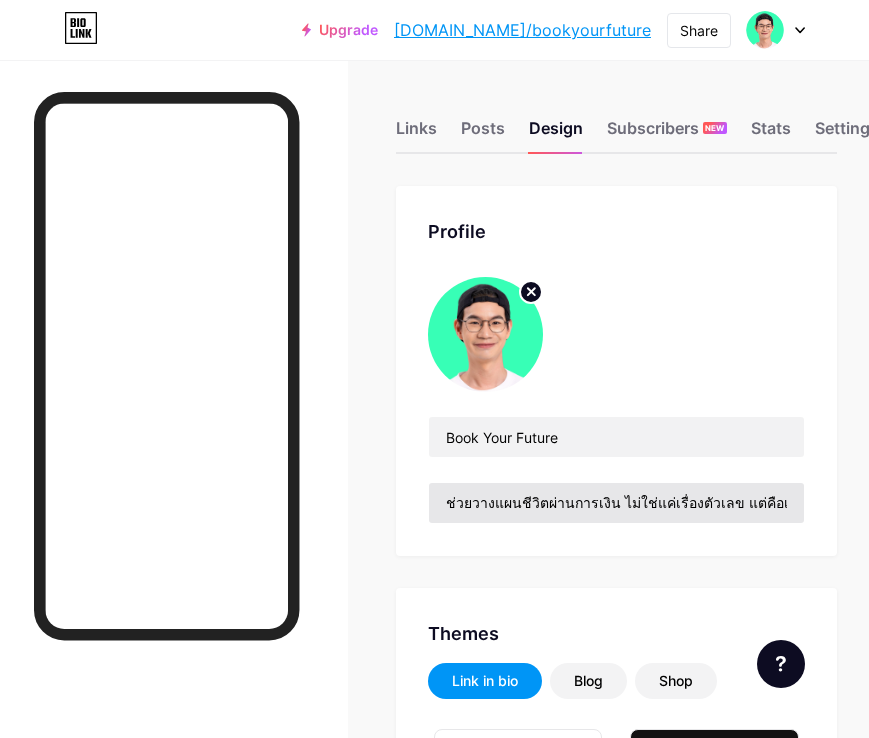 scroll, scrollTop: 0, scrollLeft: 0, axis: both 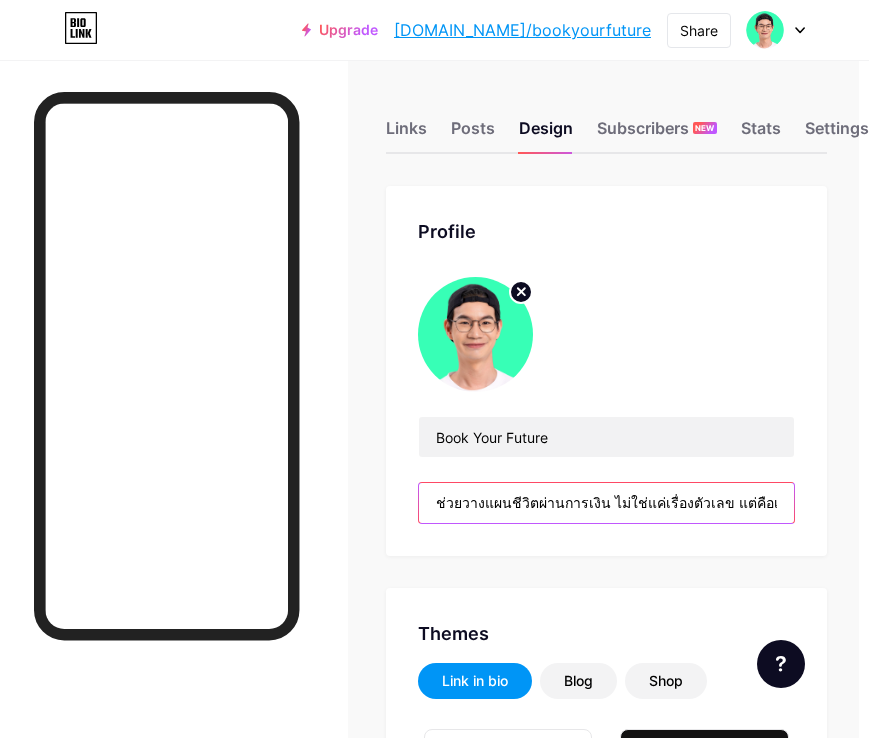 drag, startPoint x: 726, startPoint y: 504, endPoint x: 905, endPoint y: 511, distance: 179.13683 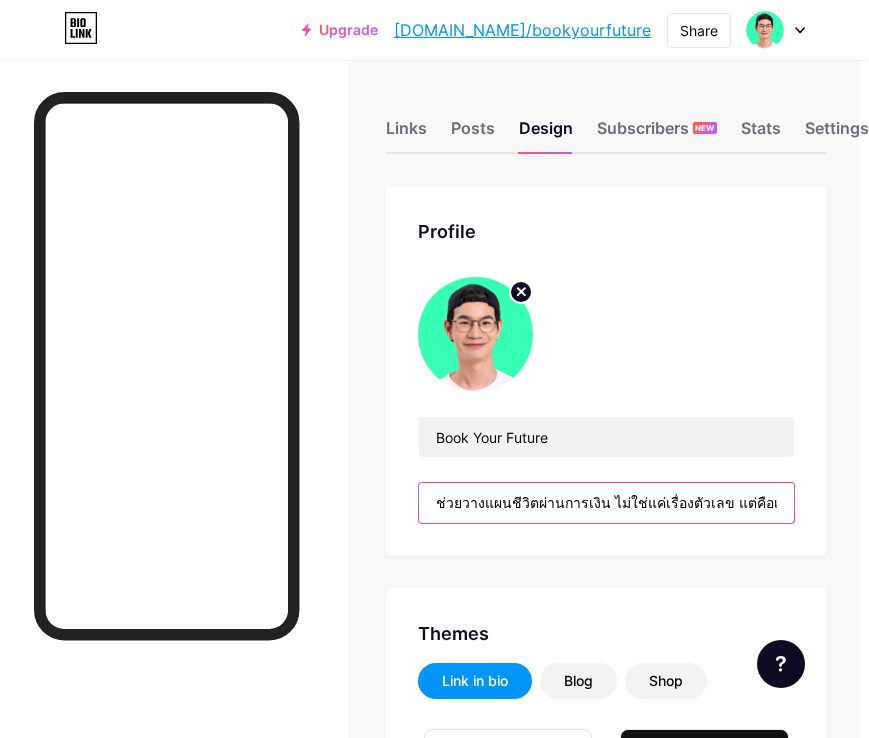 drag, startPoint x: 619, startPoint y: 506, endPoint x: 756, endPoint y: 504, distance: 137.0146 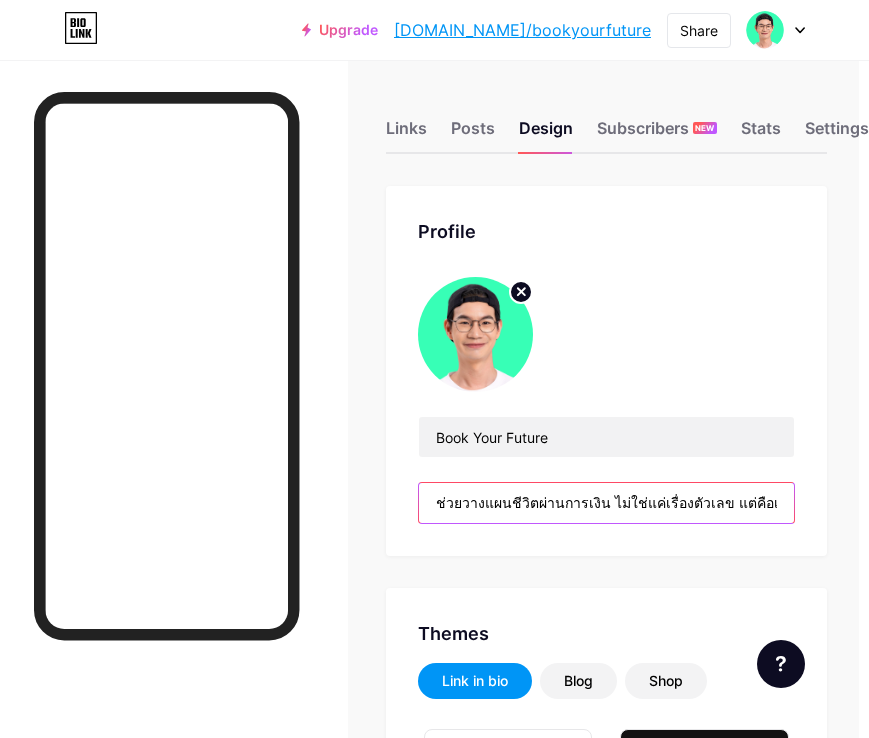click on "ช่วยวางแผนชีวิตผ่านการเงิน ไม่ใช่แค่เรื่องตัวเลข แต่คือเรื่องของ[PERSON_NAME]ก่อนวางแผนจริง 👇" at bounding box center (606, 503) 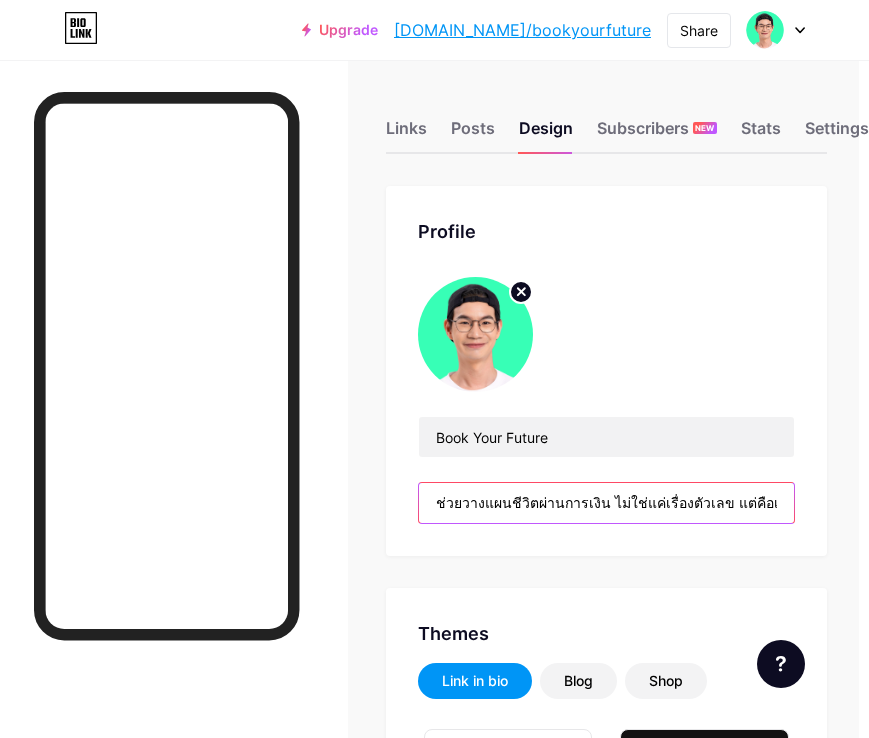 drag, startPoint x: 756, startPoint y: 506, endPoint x: 627, endPoint y: 503, distance: 129.03488 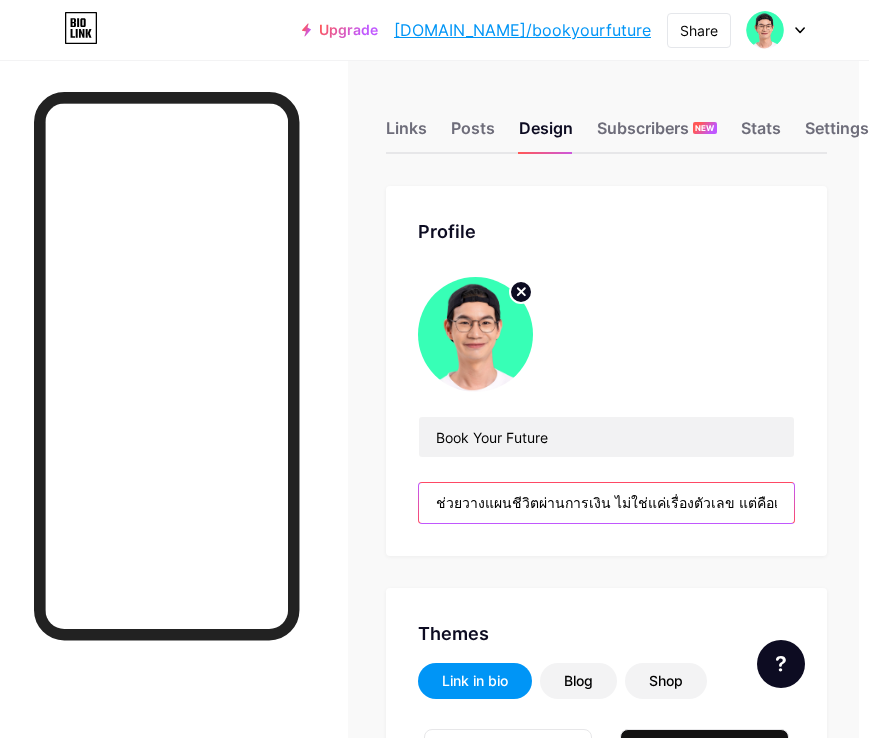 click on "ช่วยวางแผนชีวิตผ่านการเงิน ไม่ใช่แค่เรื่องตัวเลข แต่คือเรื่องของ[PERSON_NAME]ก่อนวางแผนจริง 👇" at bounding box center [606, 503] 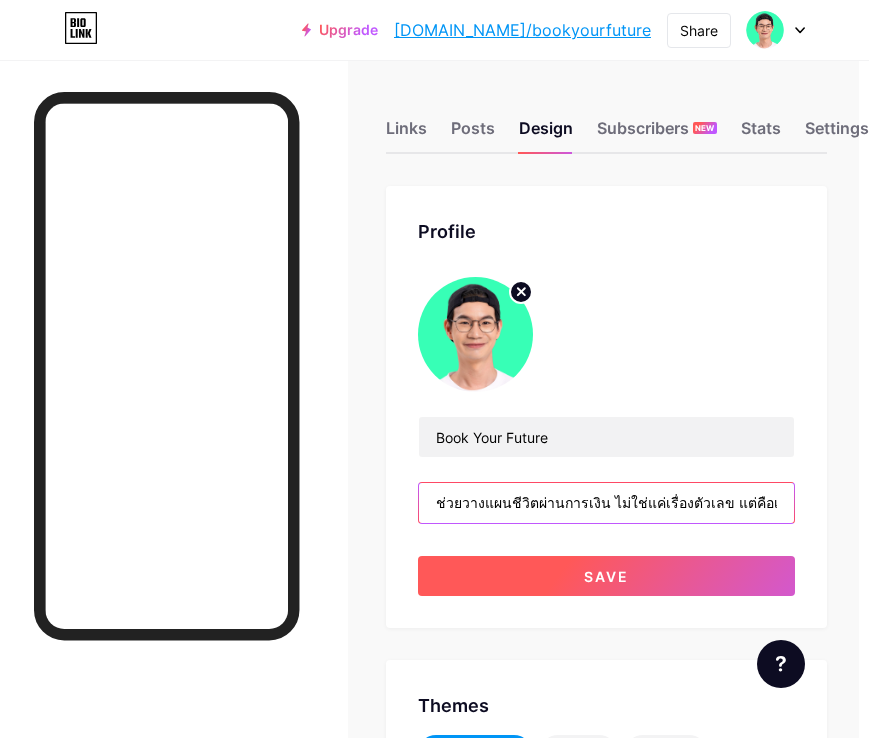 type on "ช่วยวางแผนชีวิตผ่านการเงิน ไม่ใช่แค่เรื่องตัวเลข แต่คือเรื่องของคุณ กรอกข้อมูลไว้แล้วเราจะติดต่อกลับ👇" 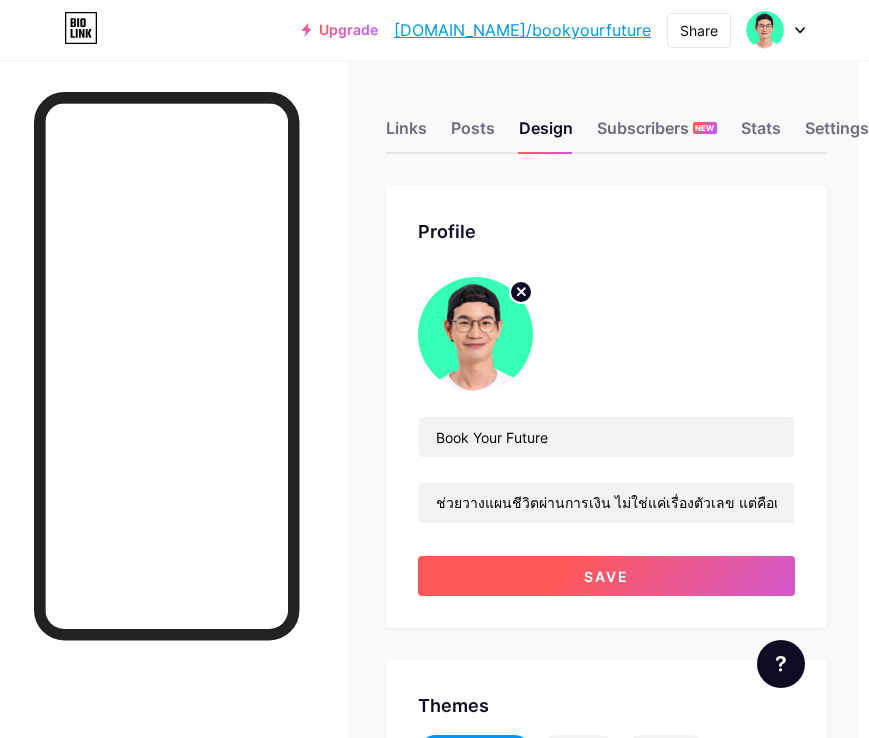 click on "Save" at bounding box center [606, 576] 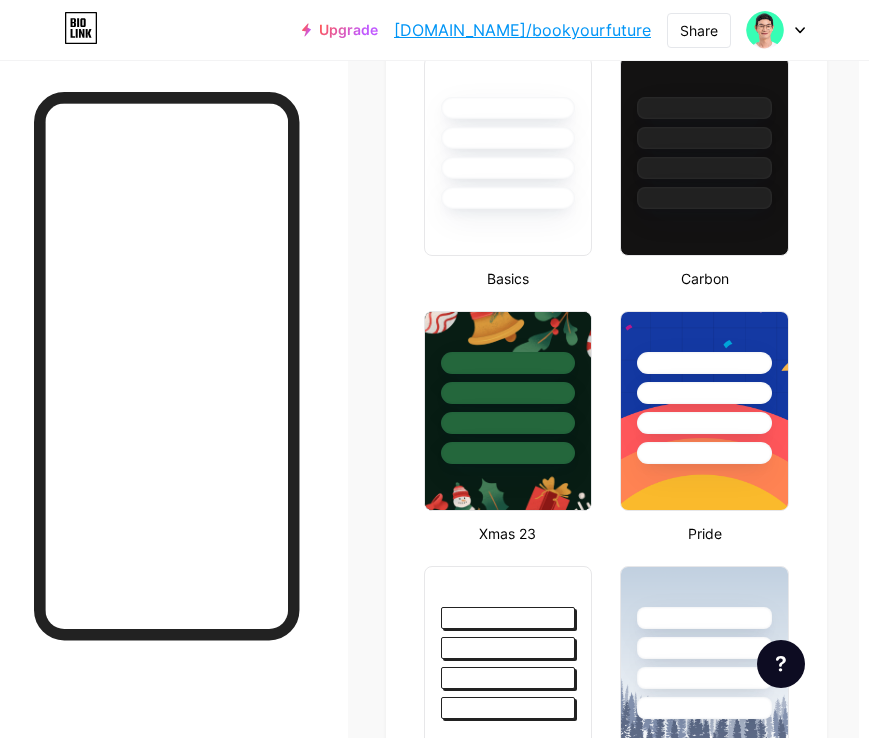 type on "#ffffff" 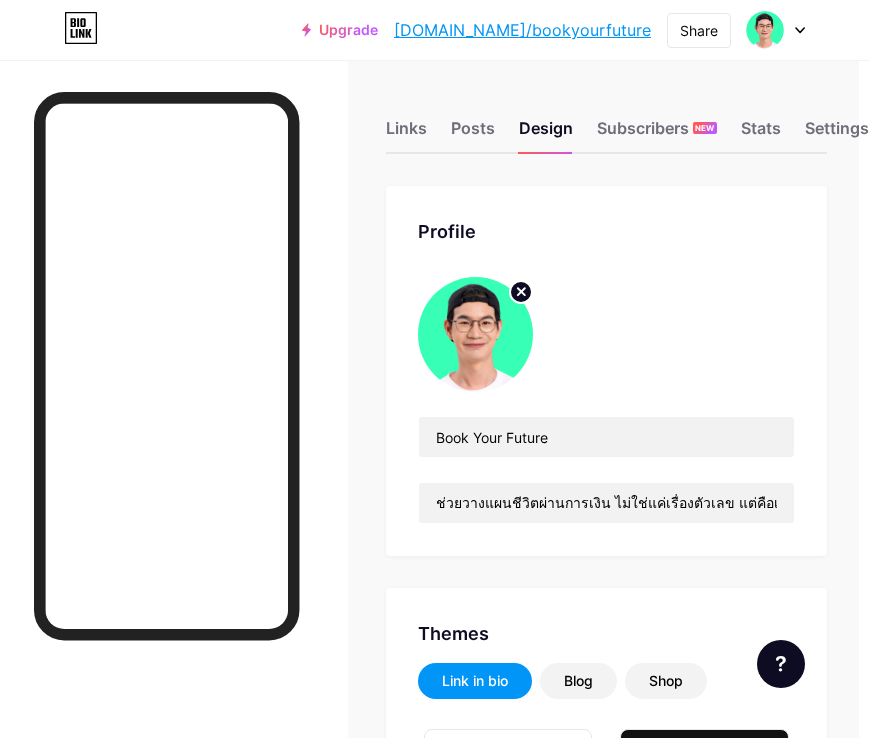 scroll, scrollTop: 0, scrollLeft: 11, axis: horizontal 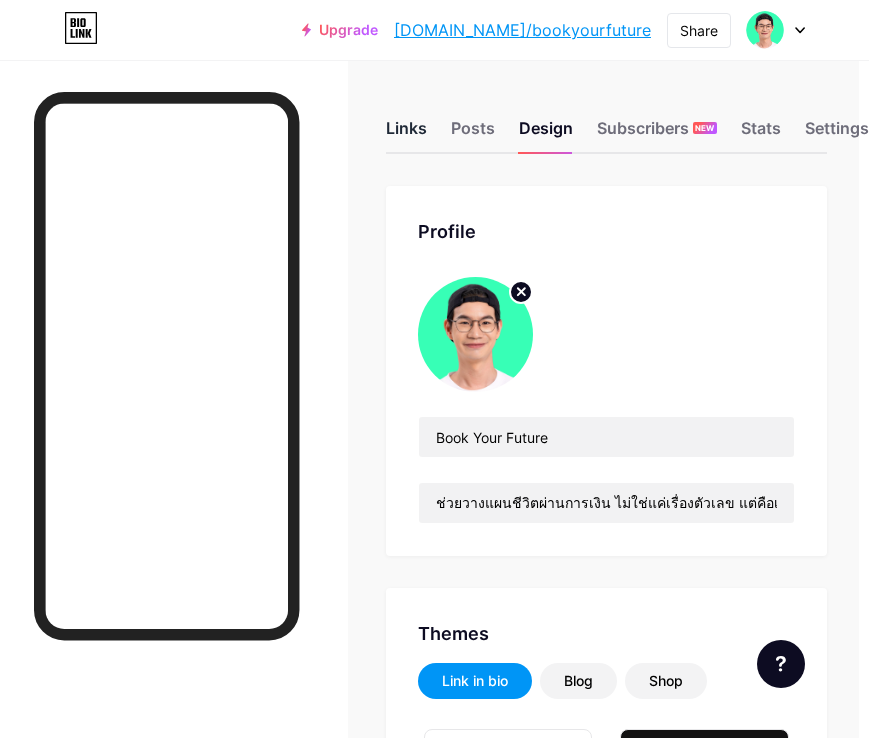 click on "Links" at bounding box center [406, 134] 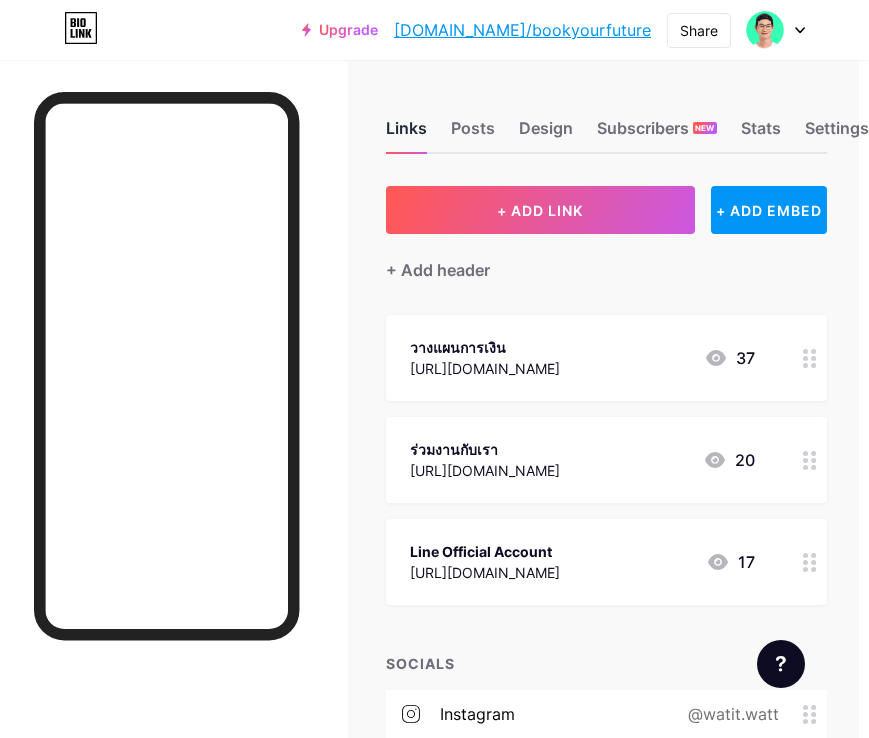 scroll, scrollTop: 0, scrollLeft: 0, axis: both 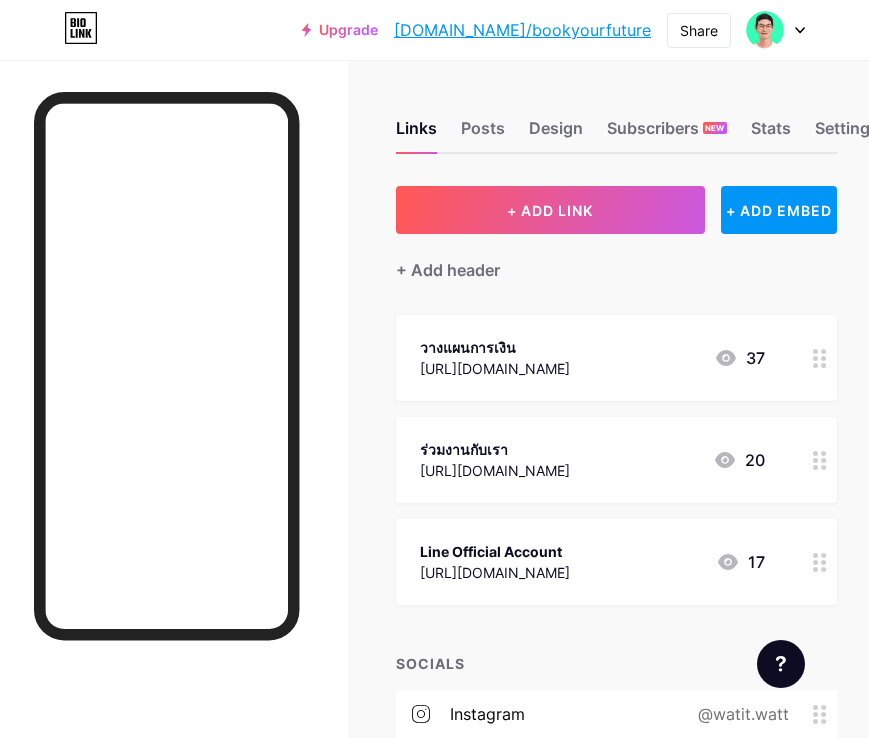 click on "Line Official Account
[URL][DOMAIN_NAME]
17" at bounding box center (592, 562) 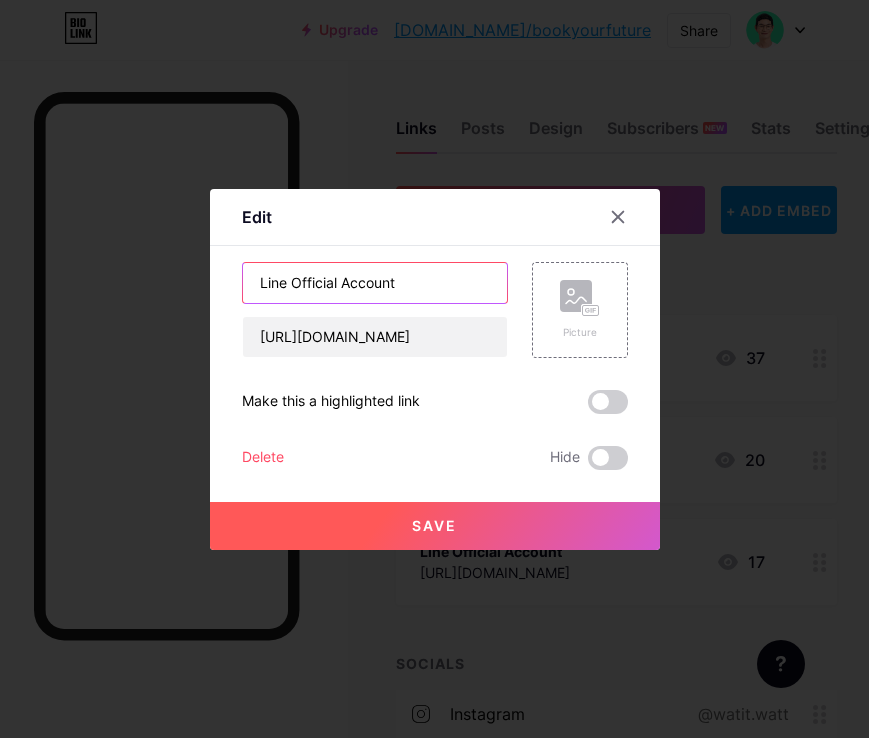 drag, startPoint x: 294, startPoint y: 282, endPoint x: 429, endPoint y: 283, distance: 135.00371 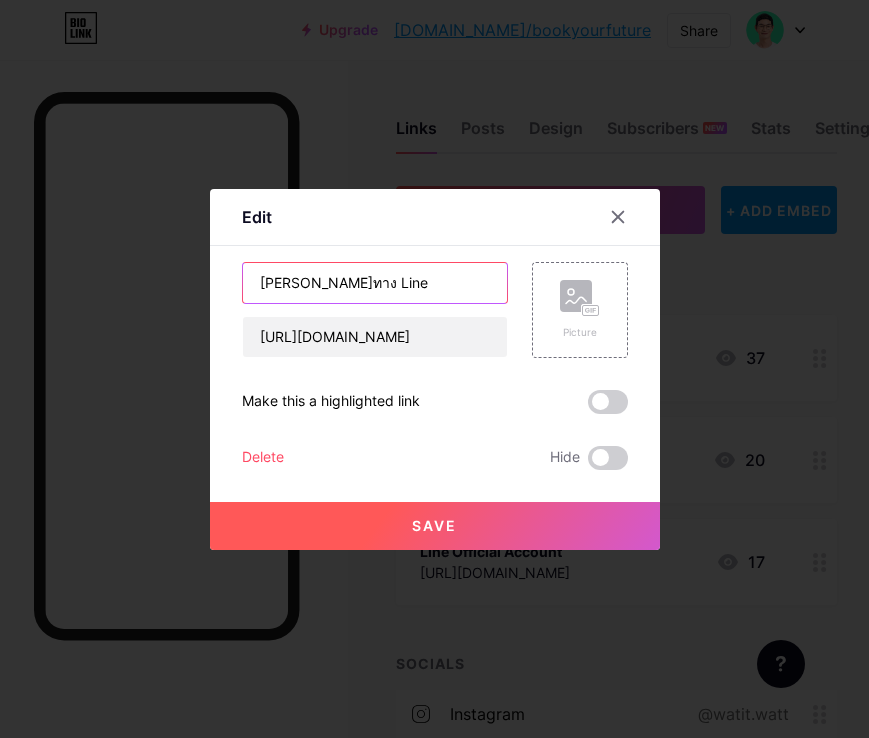 type on "[PERSON_NAME]ทาง Line" 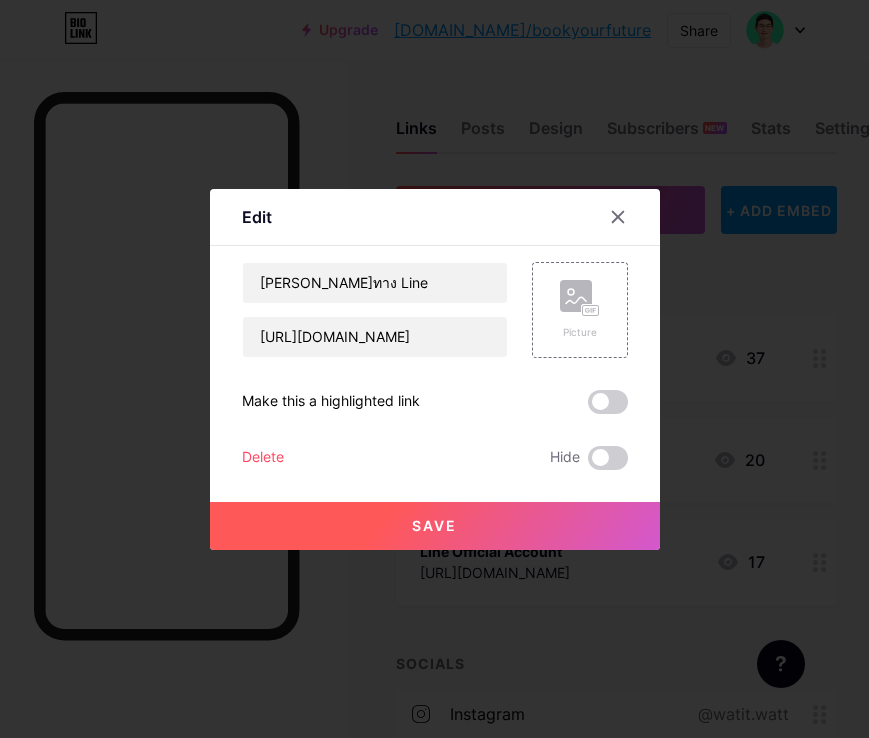 click on "Save" at bounding box center [435, 526] 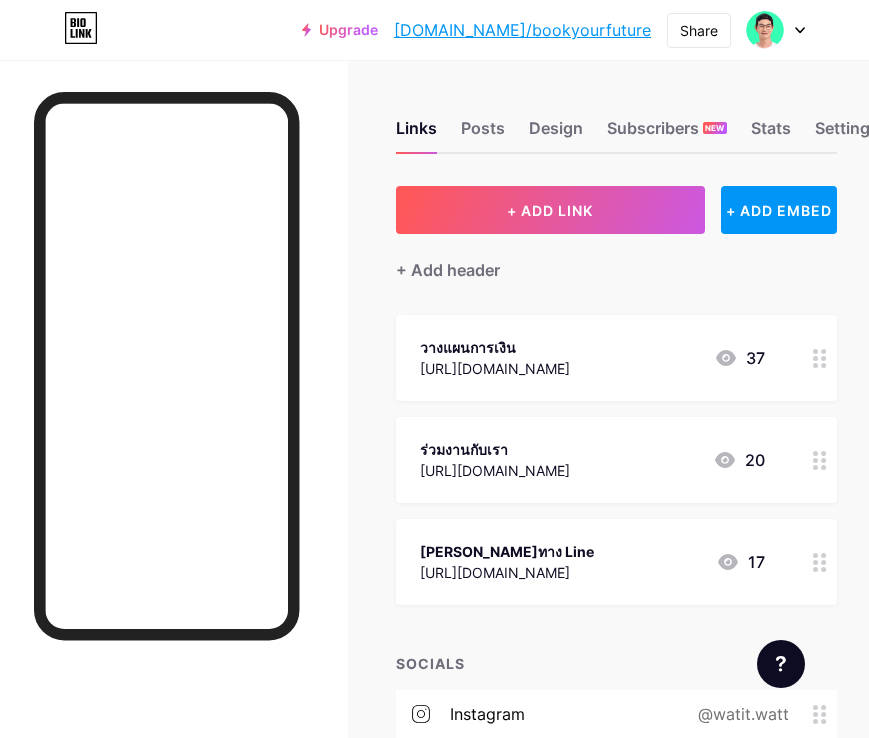 click on "วางแผนการเงิน" at bounding box center (495, 347) 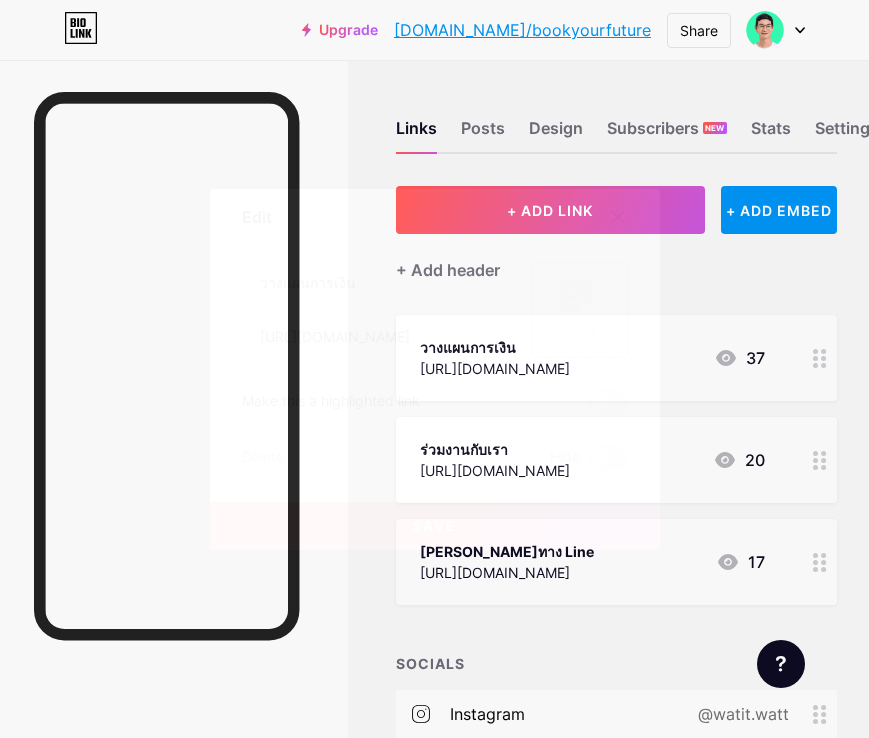 click 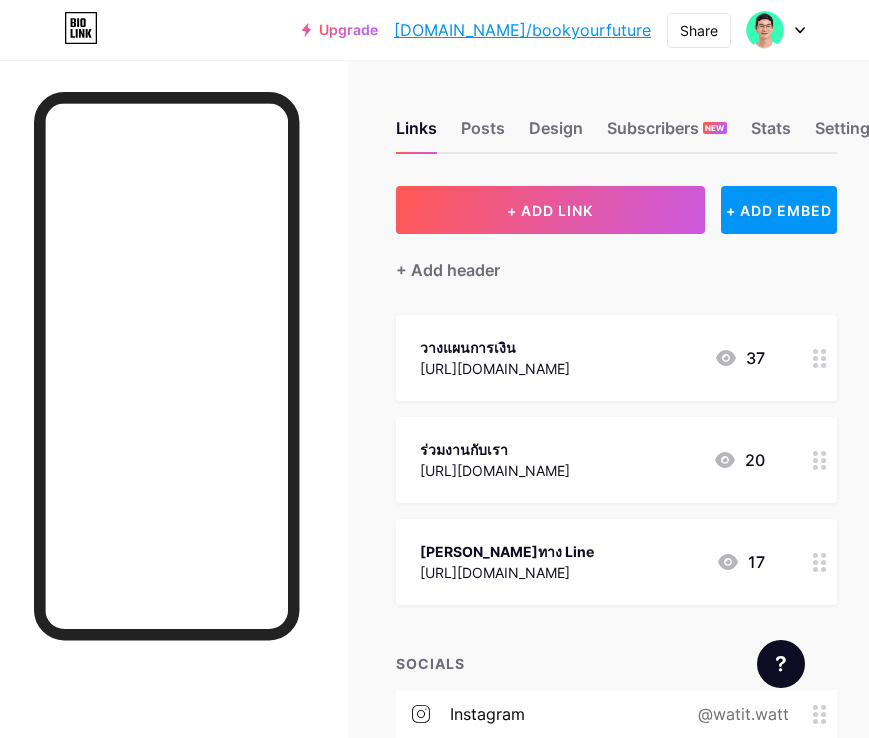 scroll, scrollTop: 0, scrollLeft: 0, axis: both 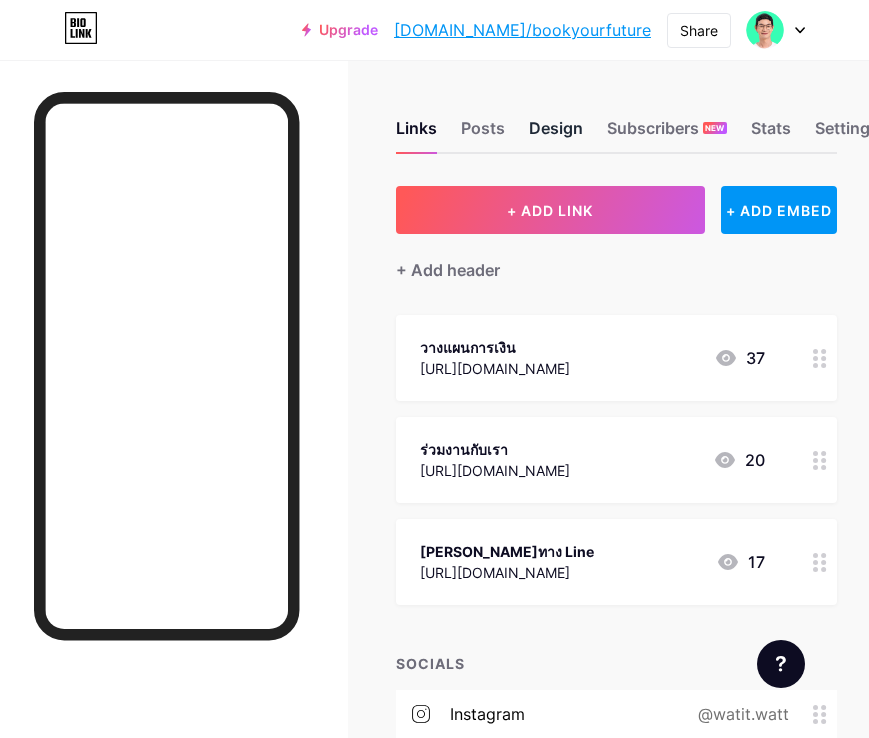 click on "Design" at bounding box center (556, 134) 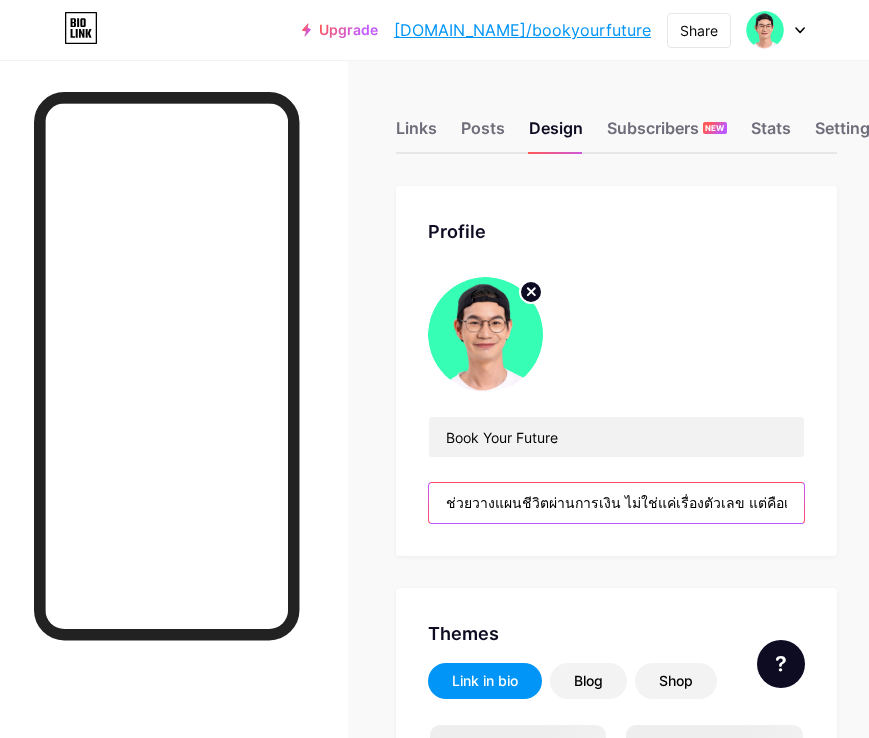 click on "ช่วยวางแผนชีวิตผ่านการเงิน ไม่ใช่แค่เรื่องตัวเลข แต่คือเรื่องของคุณ กรอกข้อมูลไว้แล้วเราจะติดต่อกลับ👇" at bounding box center (616, 503) 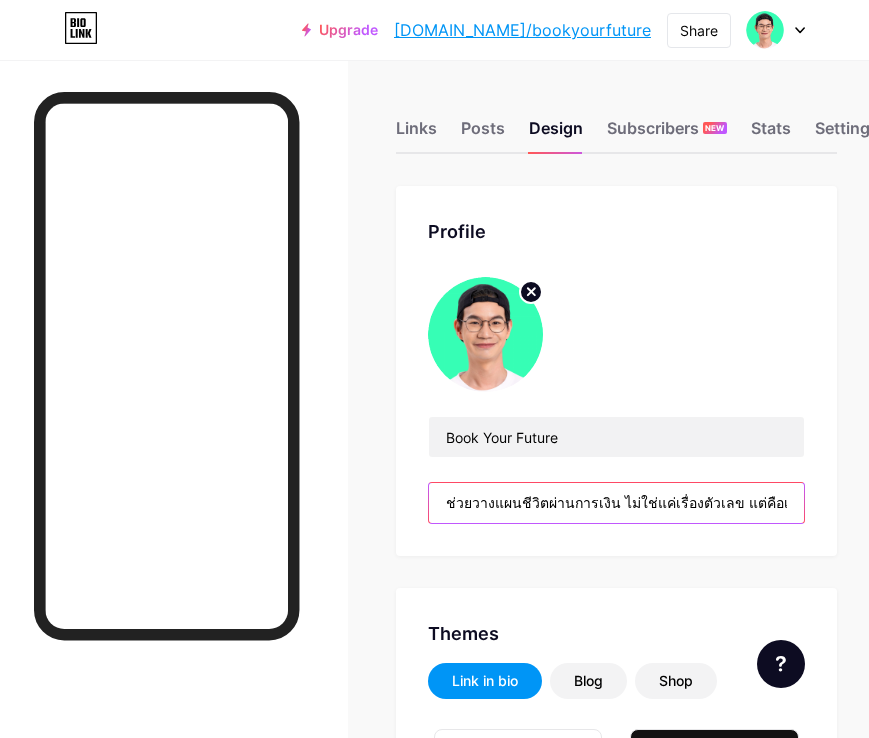 type on "ช่วยวางแผนชีวิตผ่านการเงิน ทไม่ใช่แค่เรื่องตัวเลข แต่คือเรื่องของคุณ กรอกข้อมูลไว้แล้วเราจะติดต่อกลับ👇" 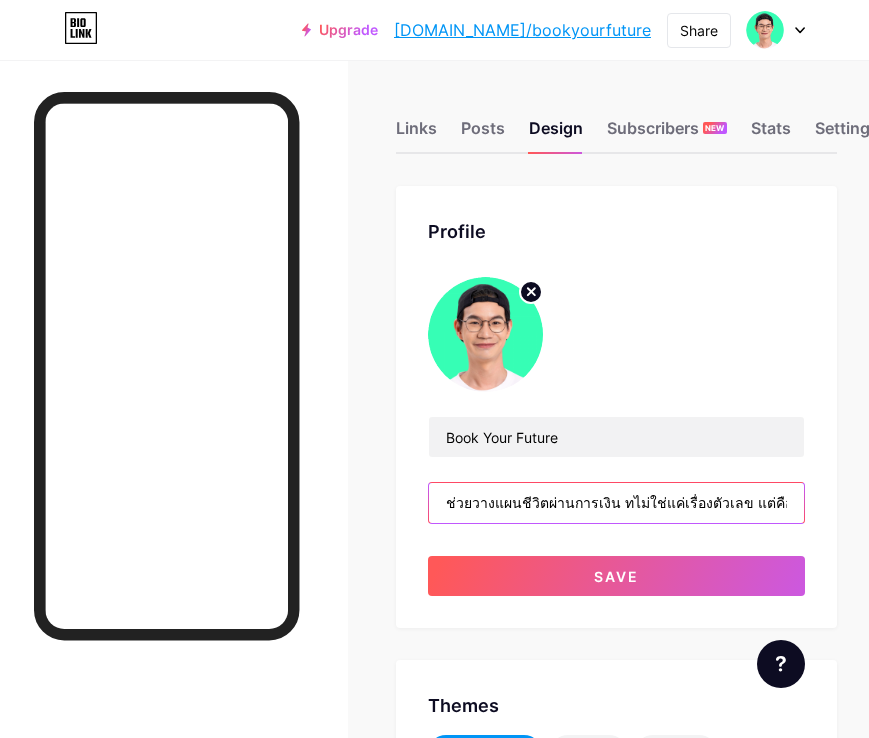 type on "#ffffff" 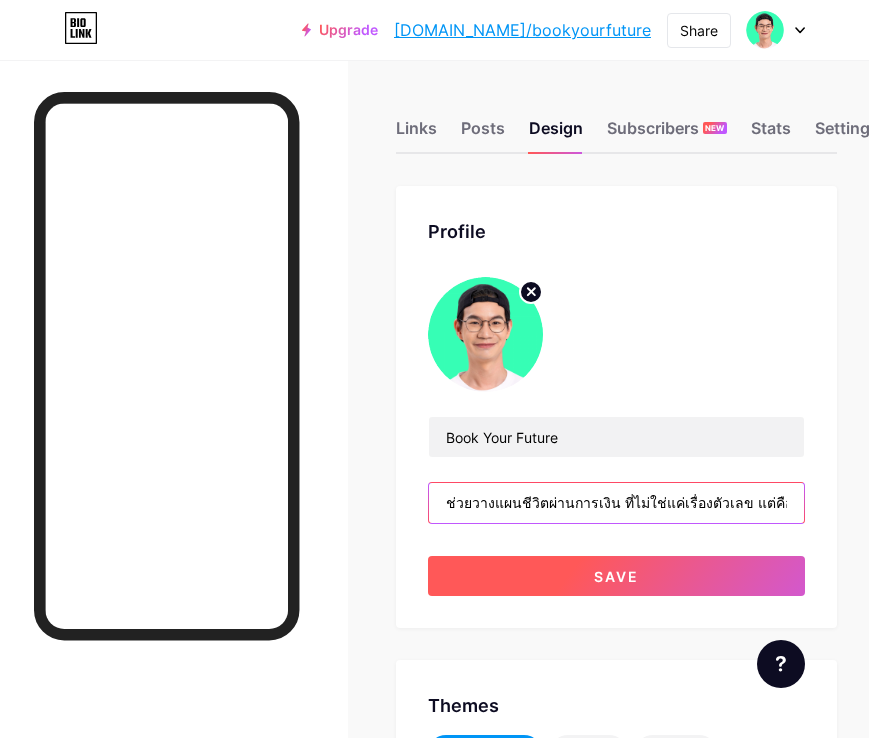 type on "ช่วยวางแผนชีวิตผ่านการเงิน ที่ไม่ใช่แค่เรื่องตัวเลข แต่คือเรื่องของคุณ กรอกข้อมูลไว้แล้วเราจะติดต่อกลับ👇" 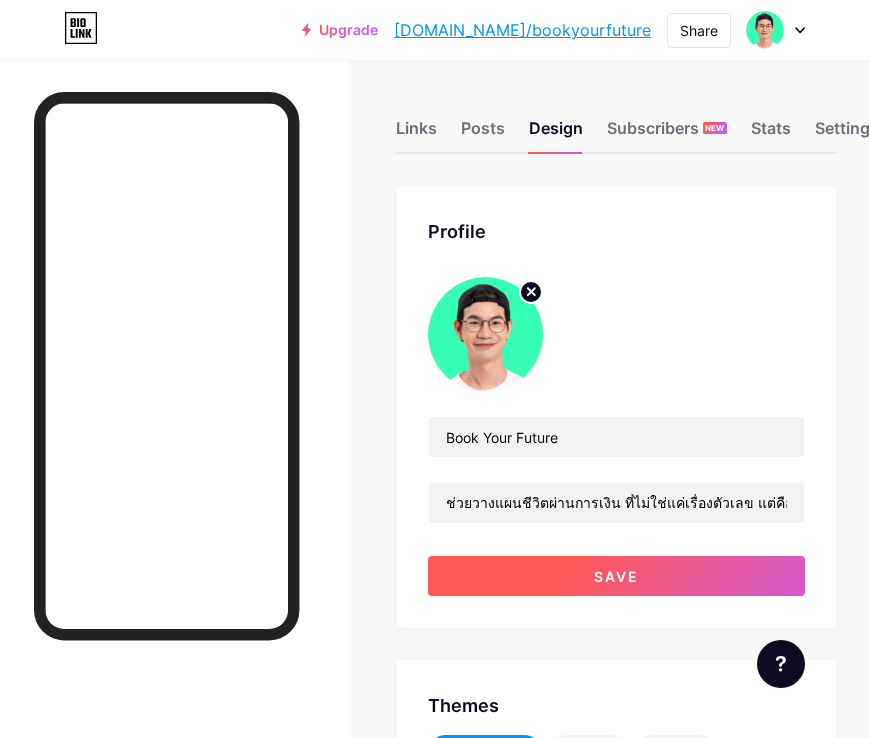 click on "Save" at bounding box center [616, 576] 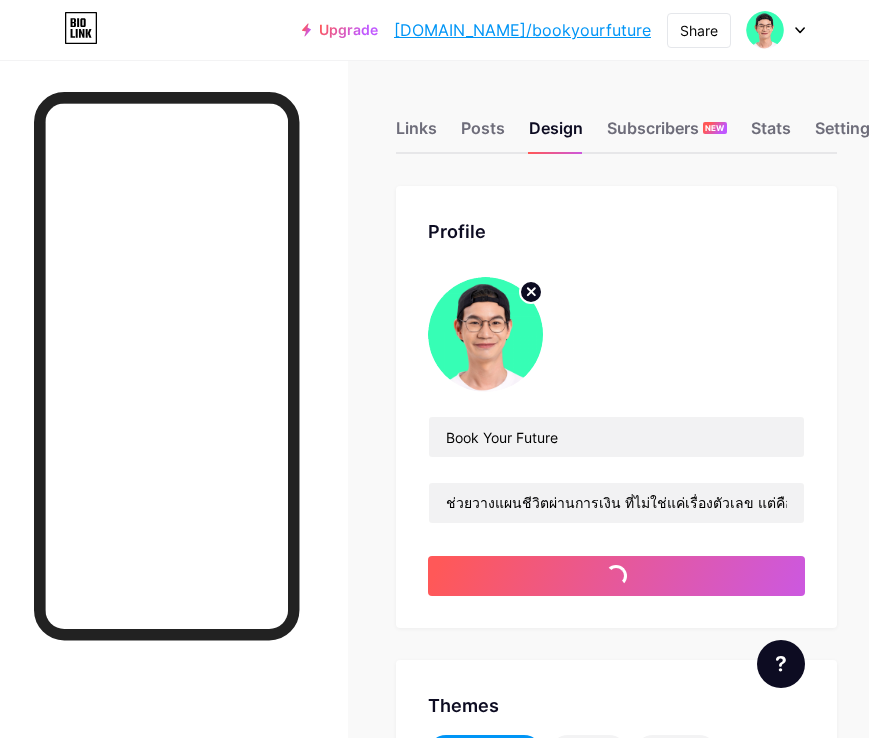 type on "#ffffff" 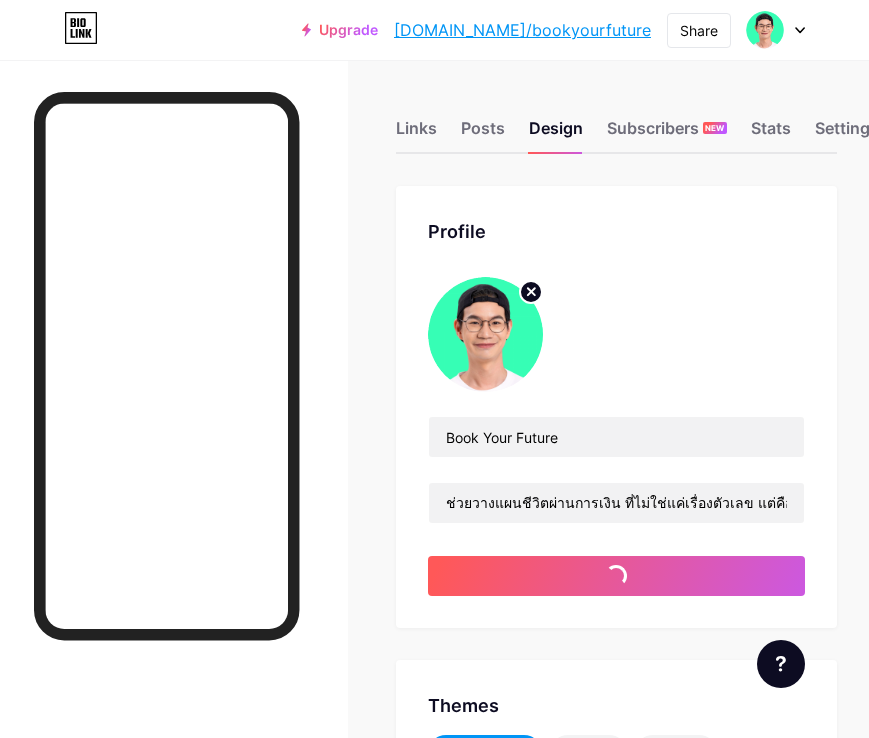 type on "#000000" 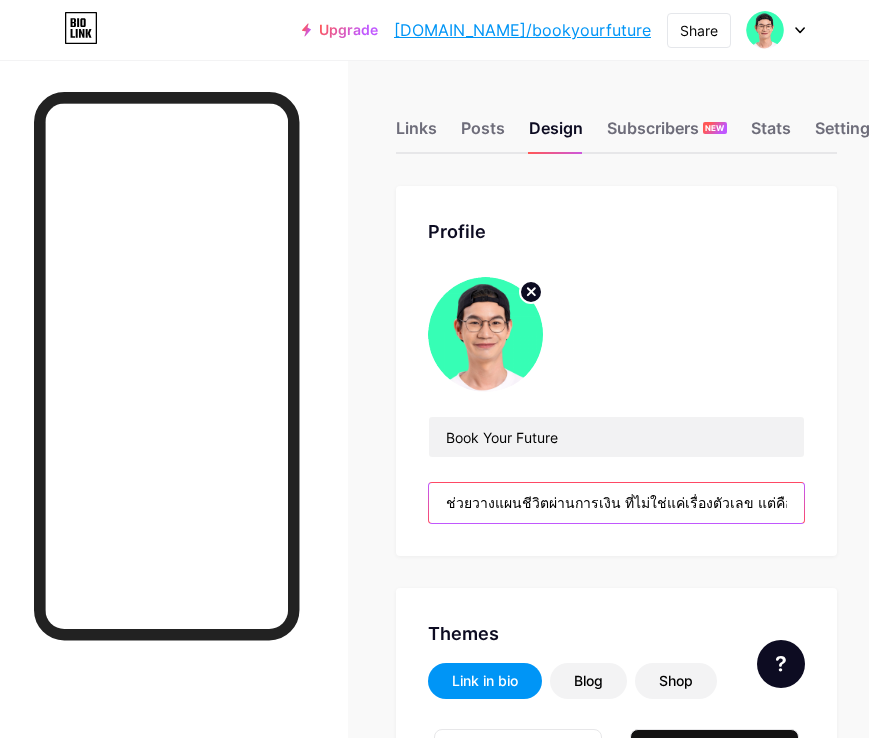 drag, startPoint x: 607, startPoint y: 503, endPoint x: 697, endPoint y: 503, distance: 90 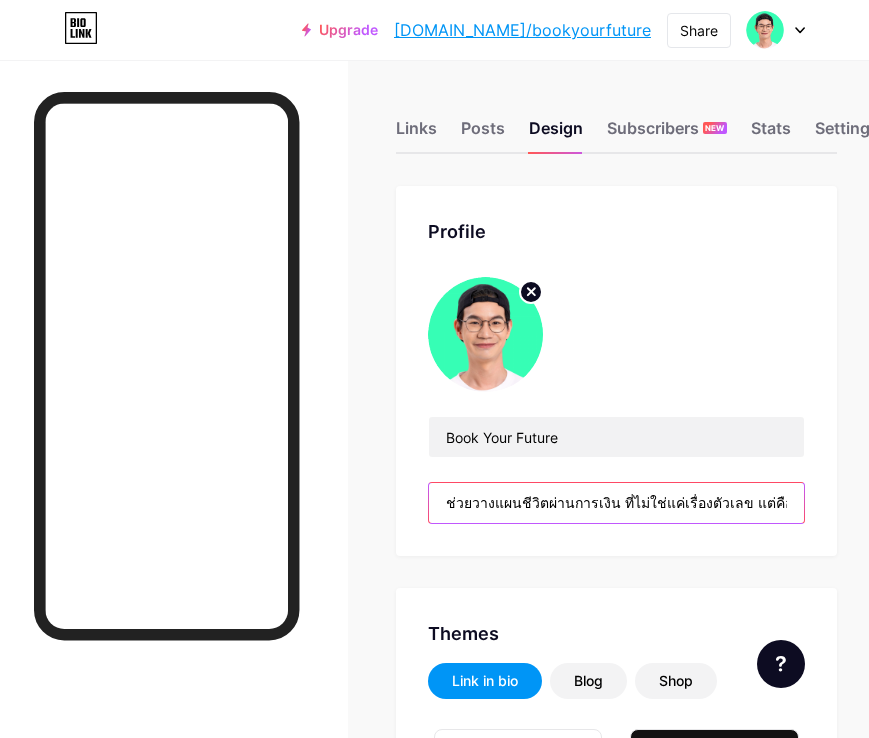 click on "ช่วยวางแผนชีวิตผ่านการเงิน ที่ไม่ใช่แค่เรื่องตัวเลข แต่คือเรื่องของคุณ กรอกข้อมูลไว้แล้วเราจะติดต่อกลับ👇" at bounding box center [616, 503] 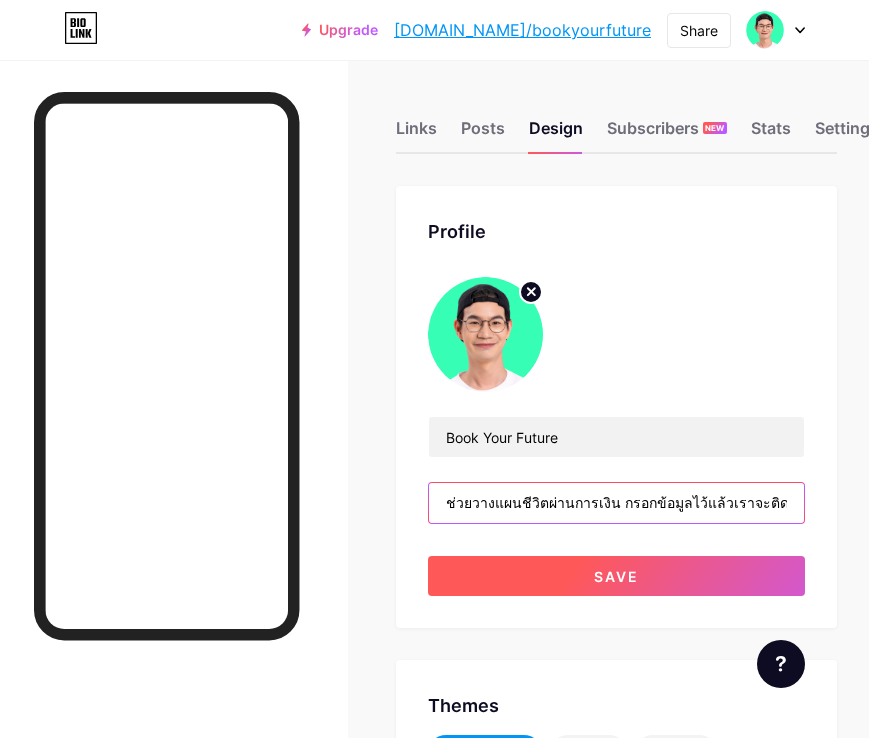 type on "ช่วยวางแผนชีวิตผ่านการเงิน กรอกข้อมูลไว้แล้วเราจะติดต่อกลับ👇" 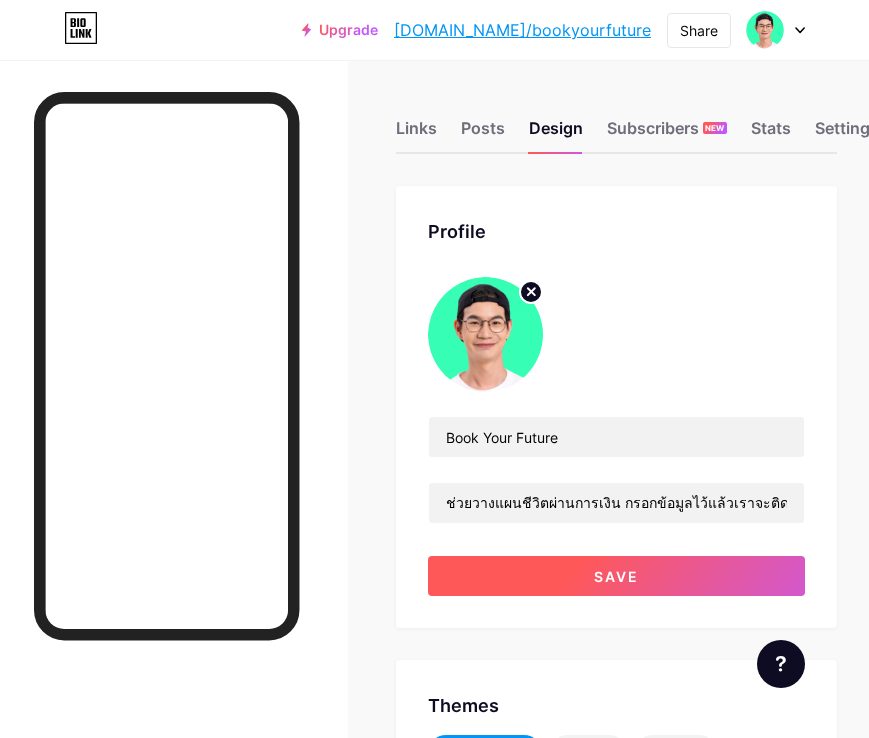 click on "Save" at bounding box center (616, 576) 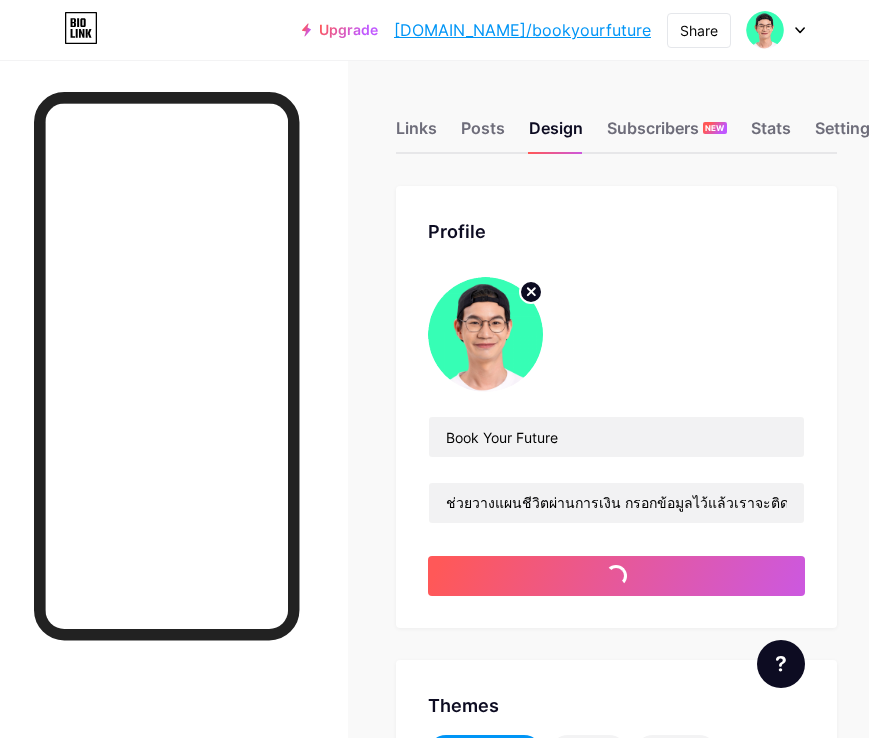type on "#ffffff" 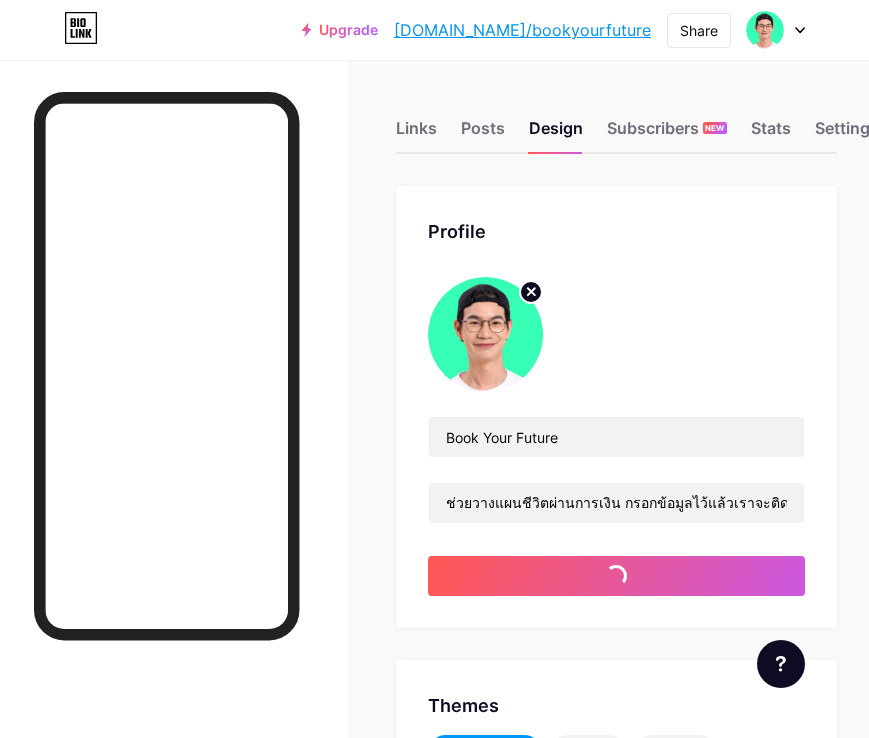 type on "#000000" 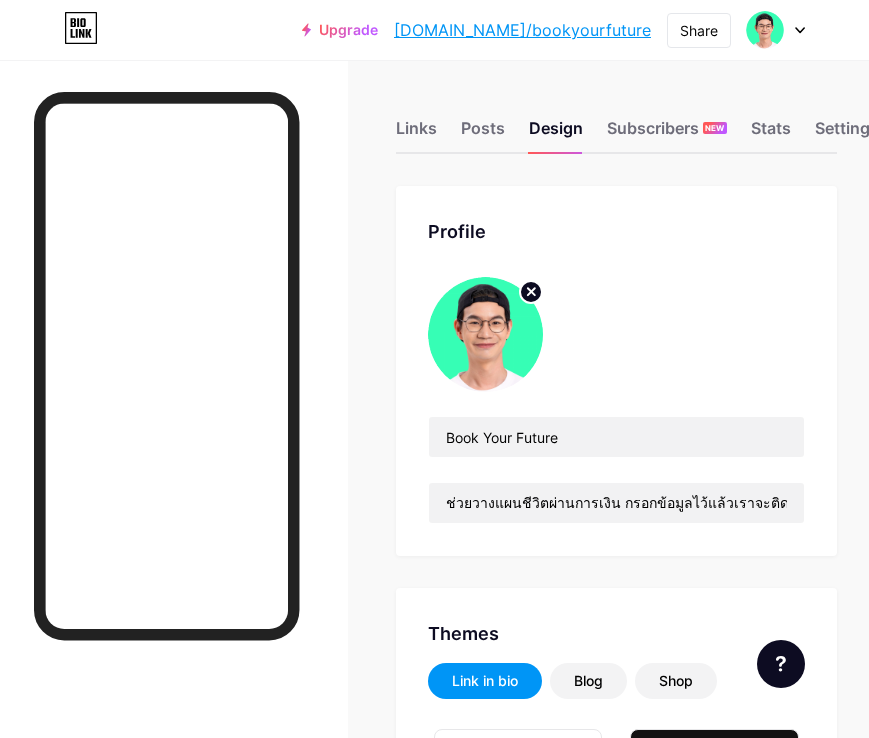 scroll, scrollTop: 0, scrollLeft: 0, axis: both 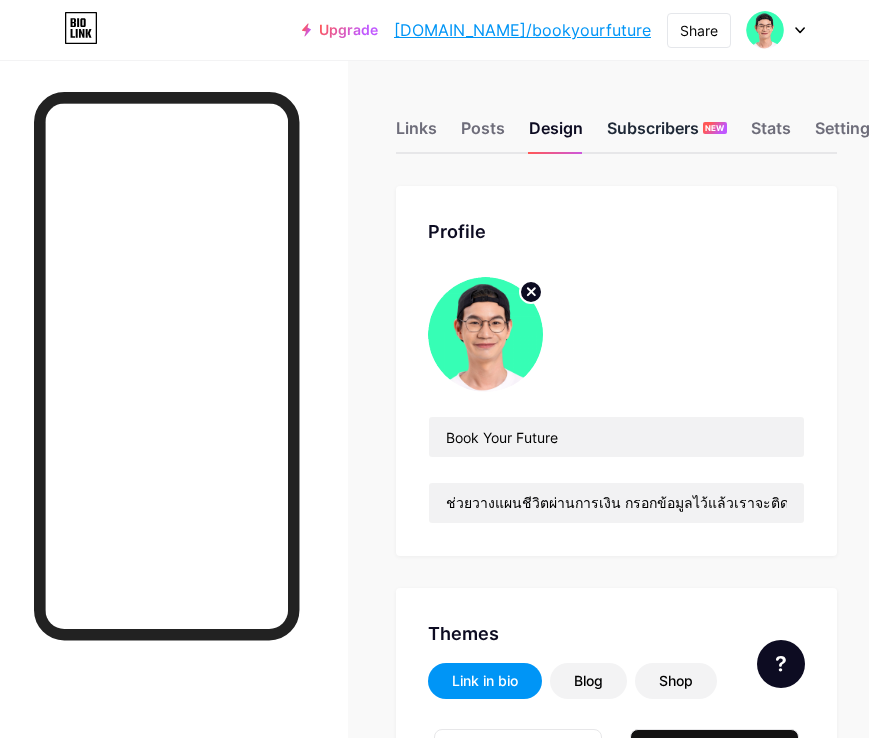 click on "Subscribers
NEW" at bounding box center [667, 134] 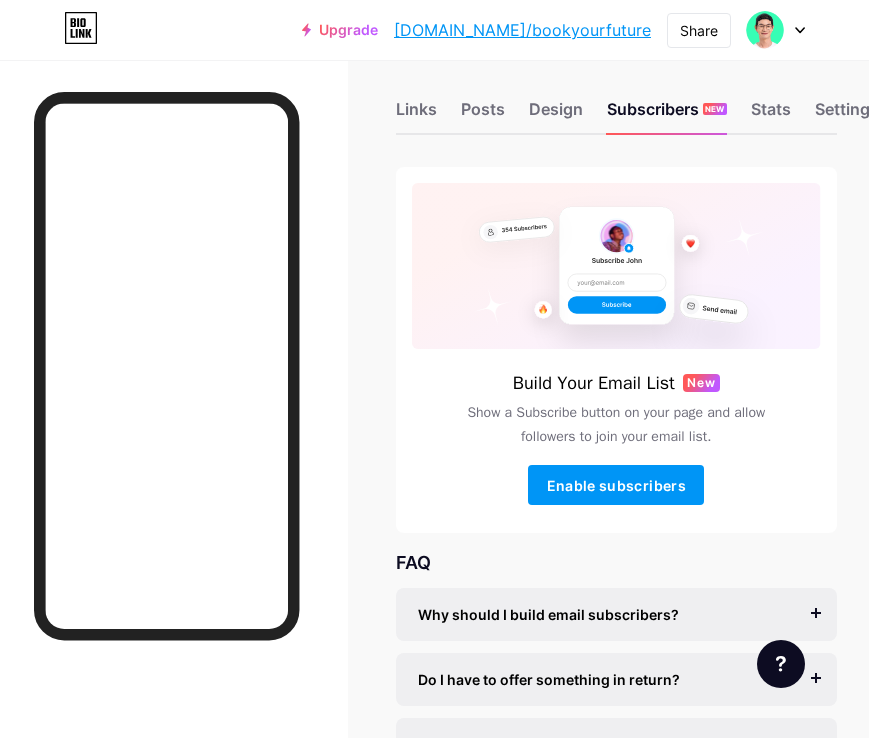 scroll, scrollTop: 16, scrollLeft: 0, axis: vertical 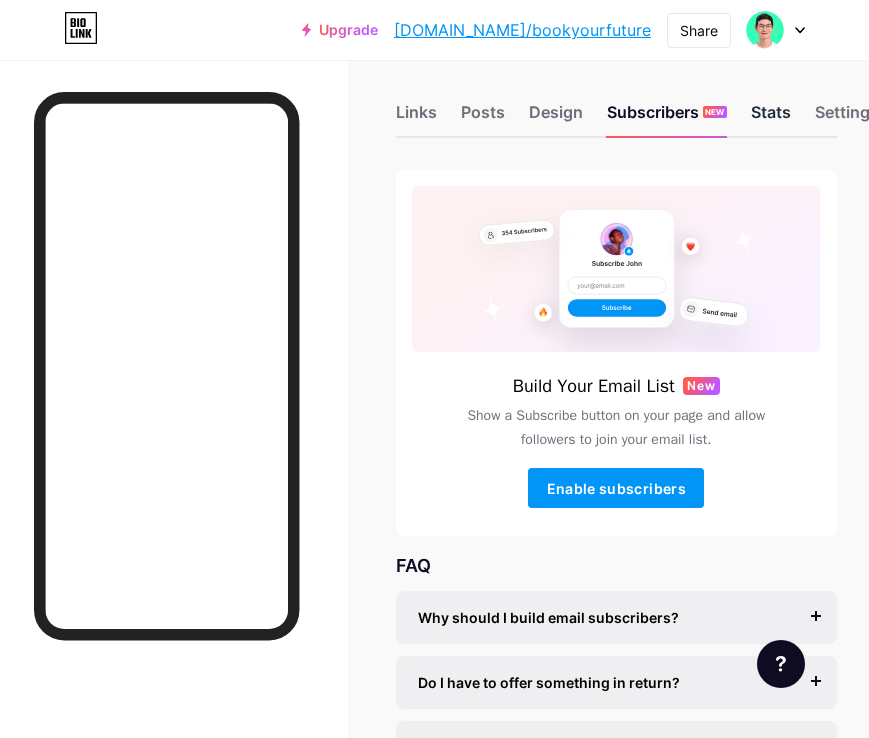 click on "Stats" at bounding box center (771, 118) 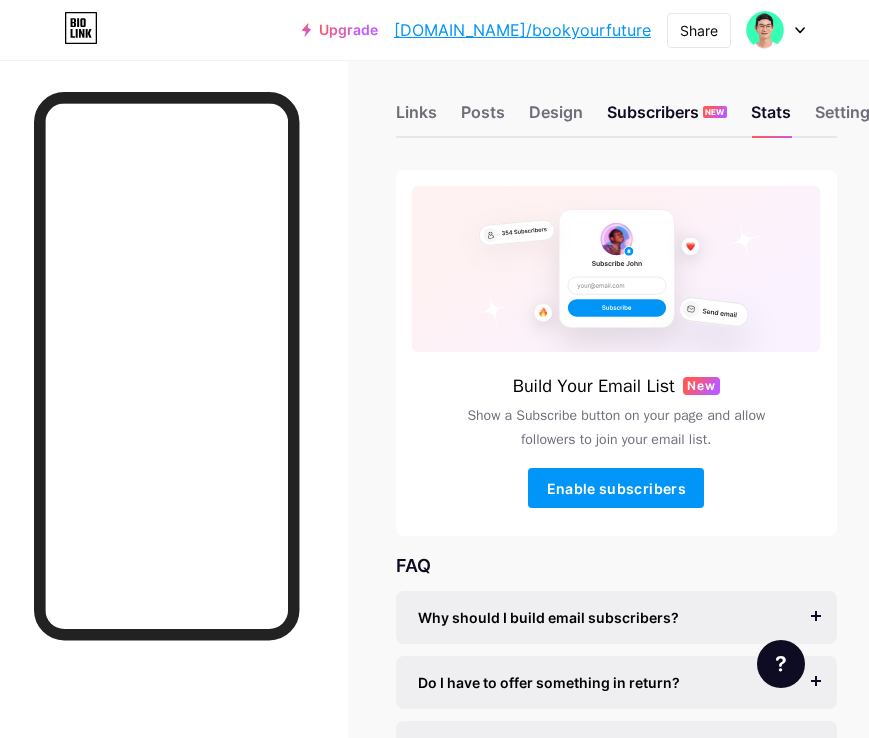 scroll, scrollTop: 0, scrollLeft: 0, axis: both 